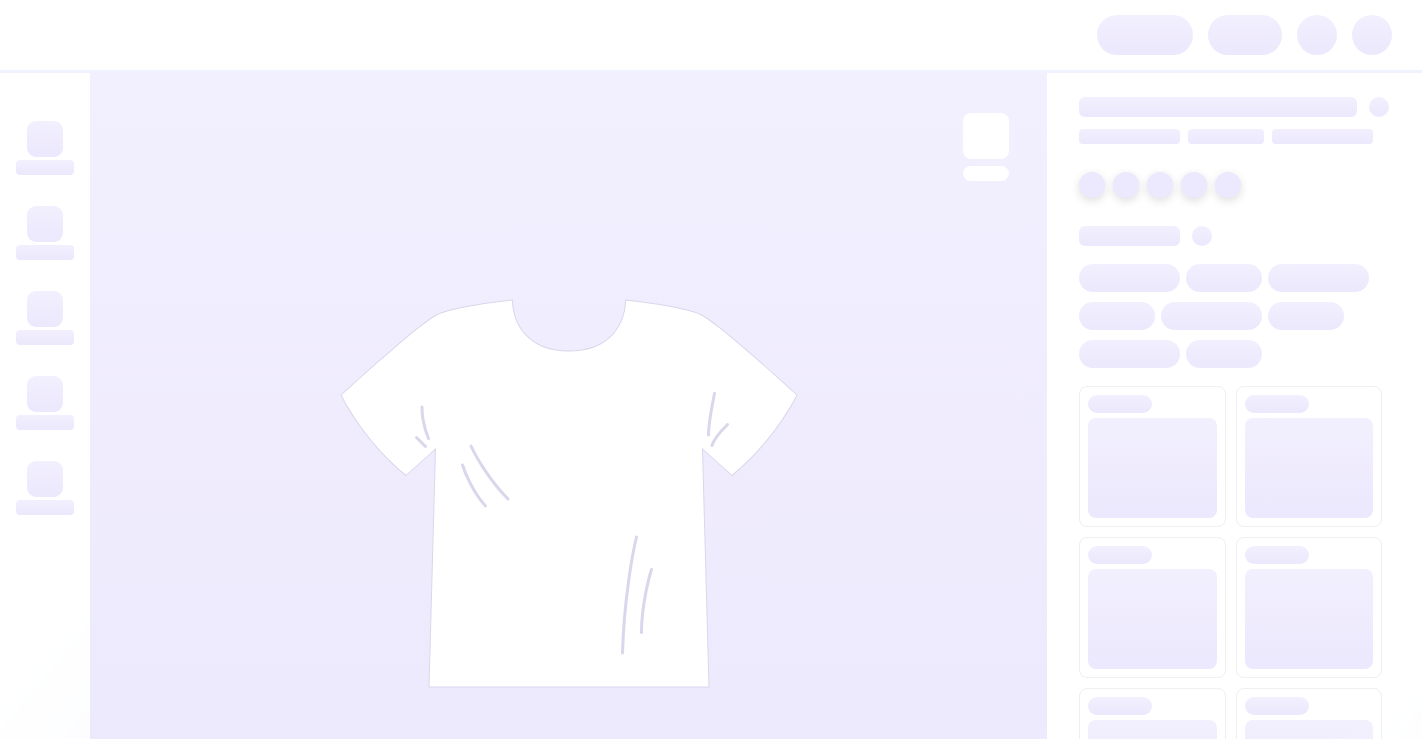 scroll, scrollTop: 0, scrollLeft: 0, axis: both 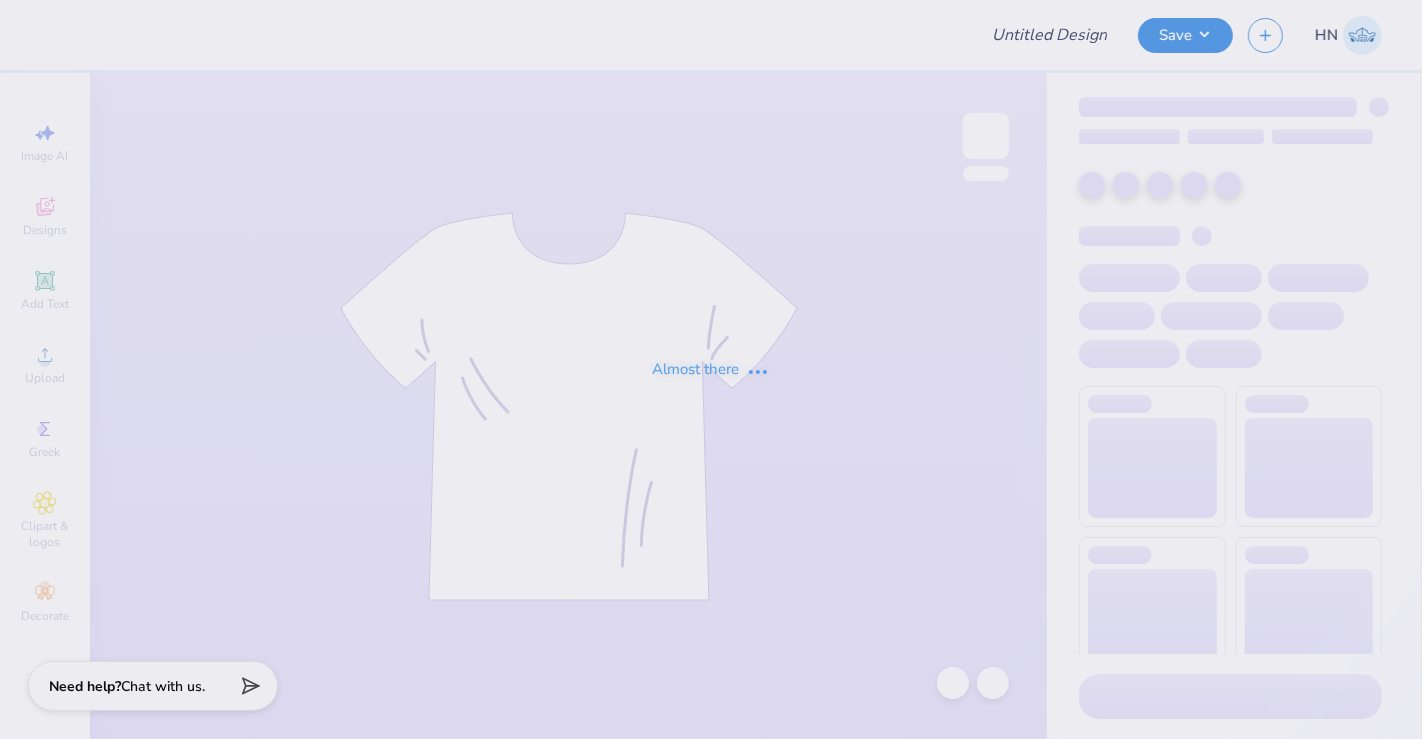 type on "Designs for [INSTITUTION] Admin!" 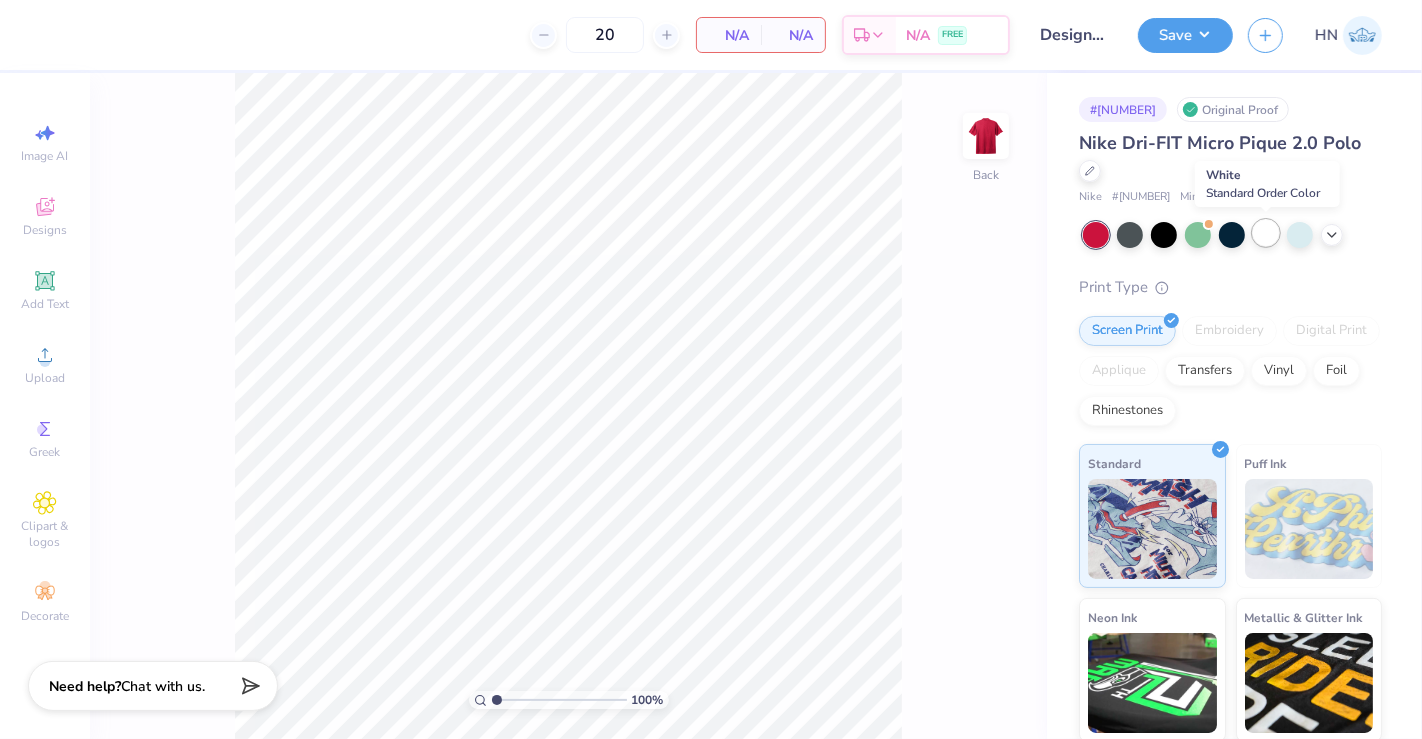 click at bounding box center (1266, 233) 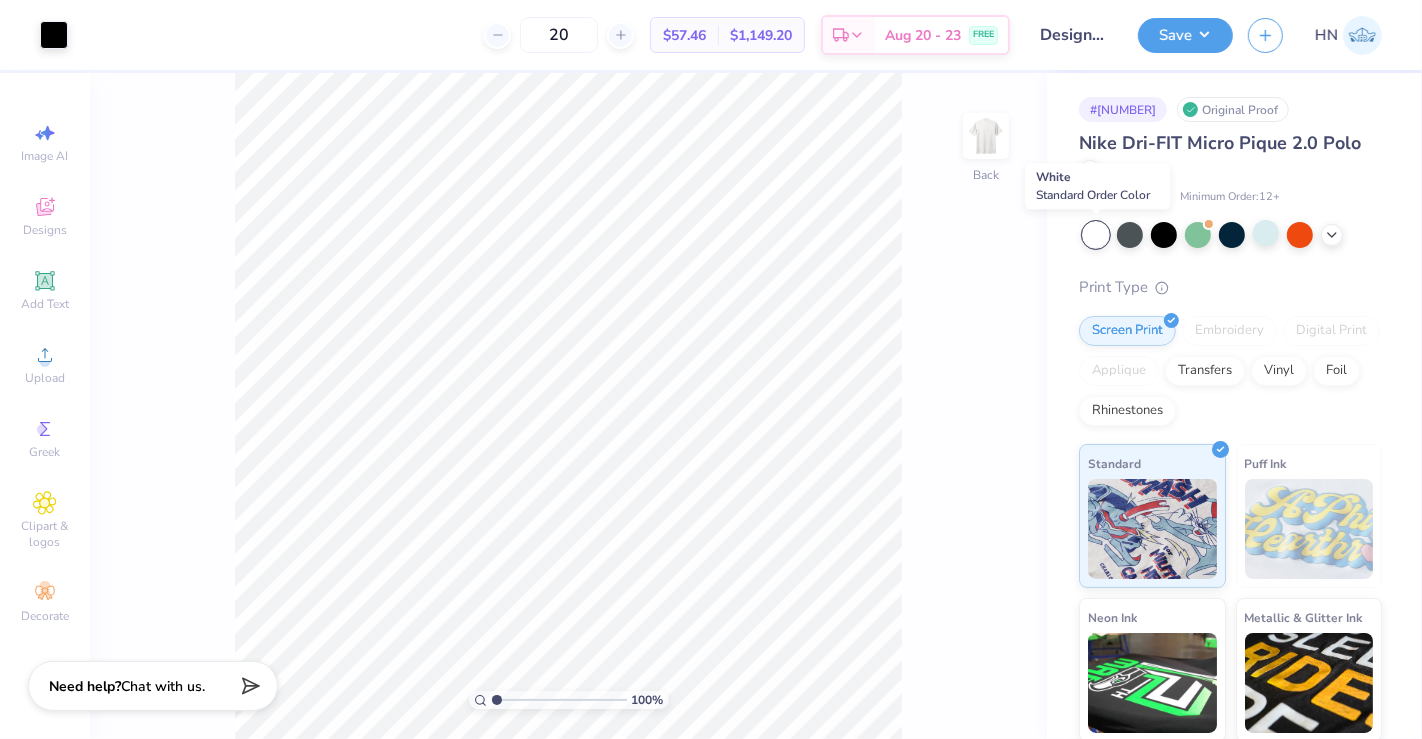 click at bounding box center (1096, 235) 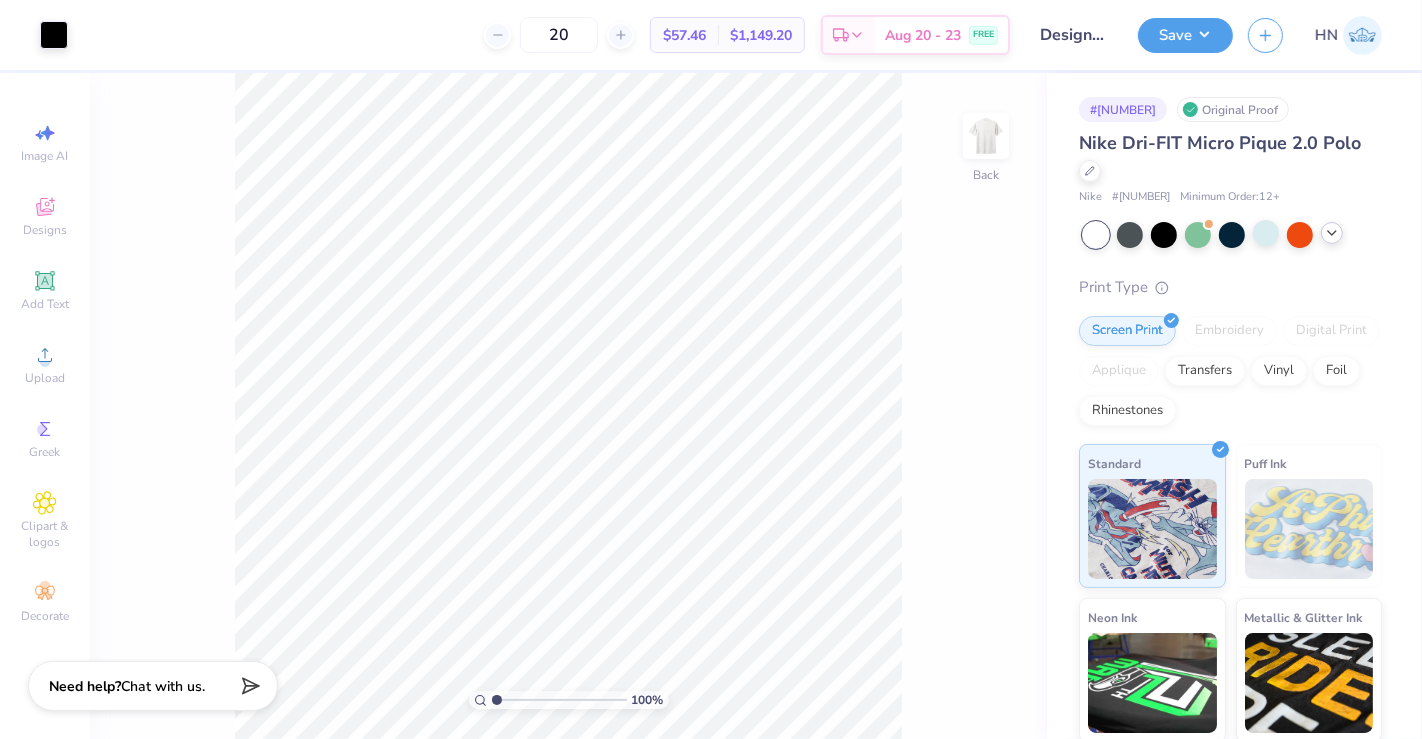 click 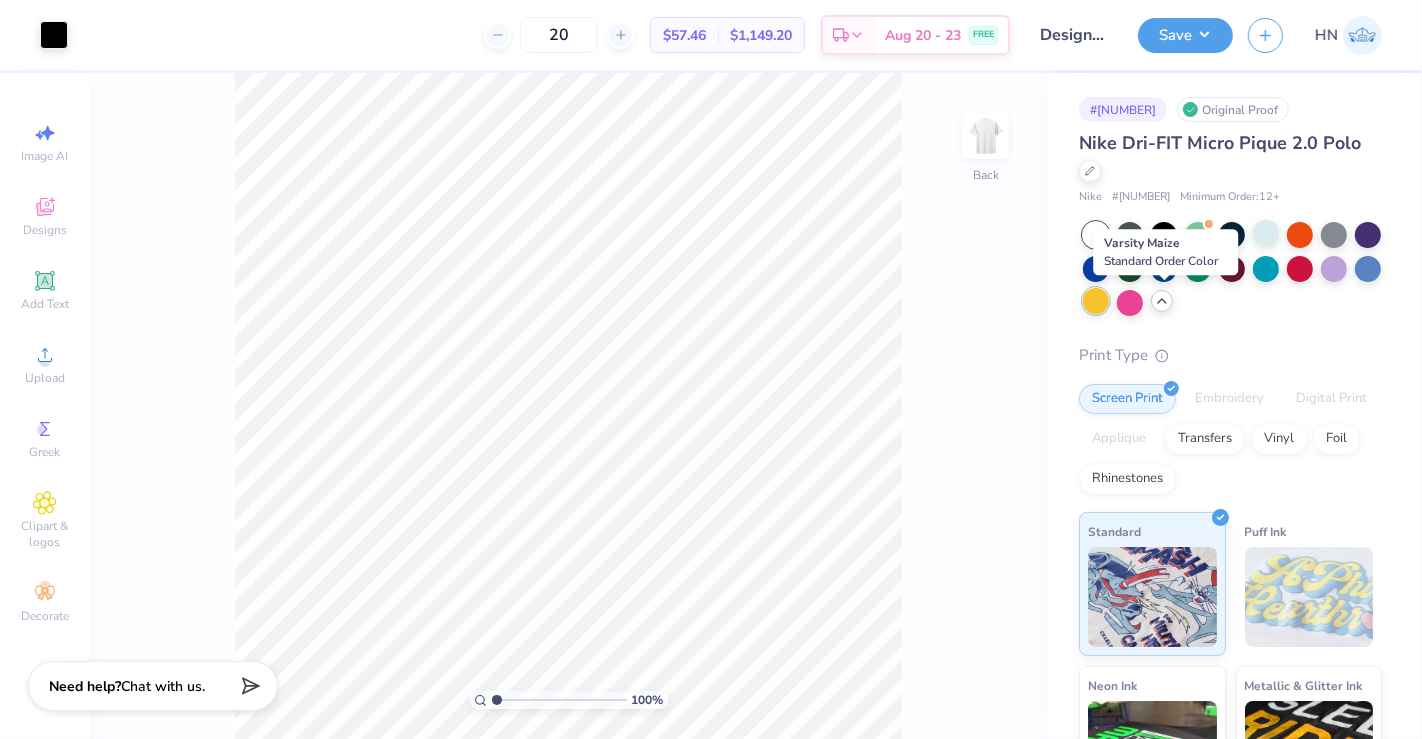 click at bounding box center [1096, 301] 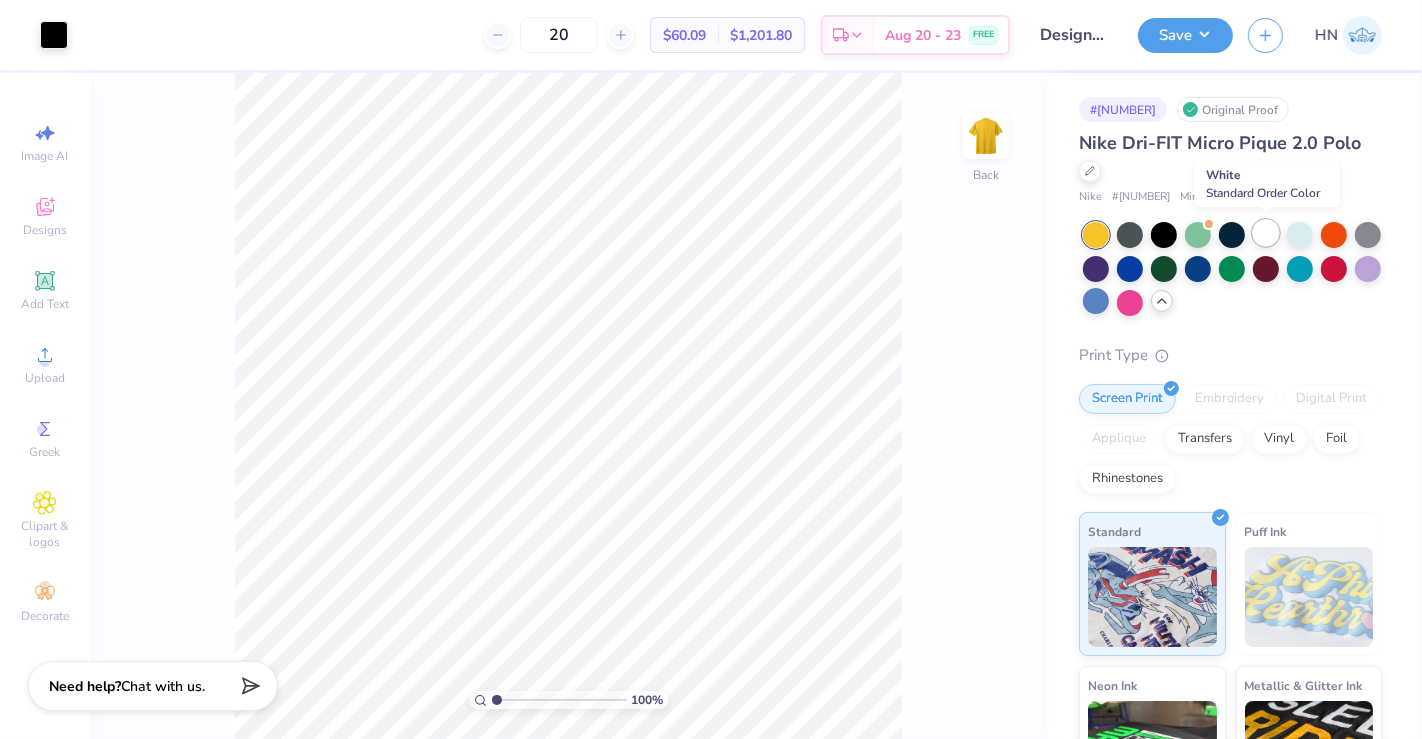 click at bounding box center (1266, 233) 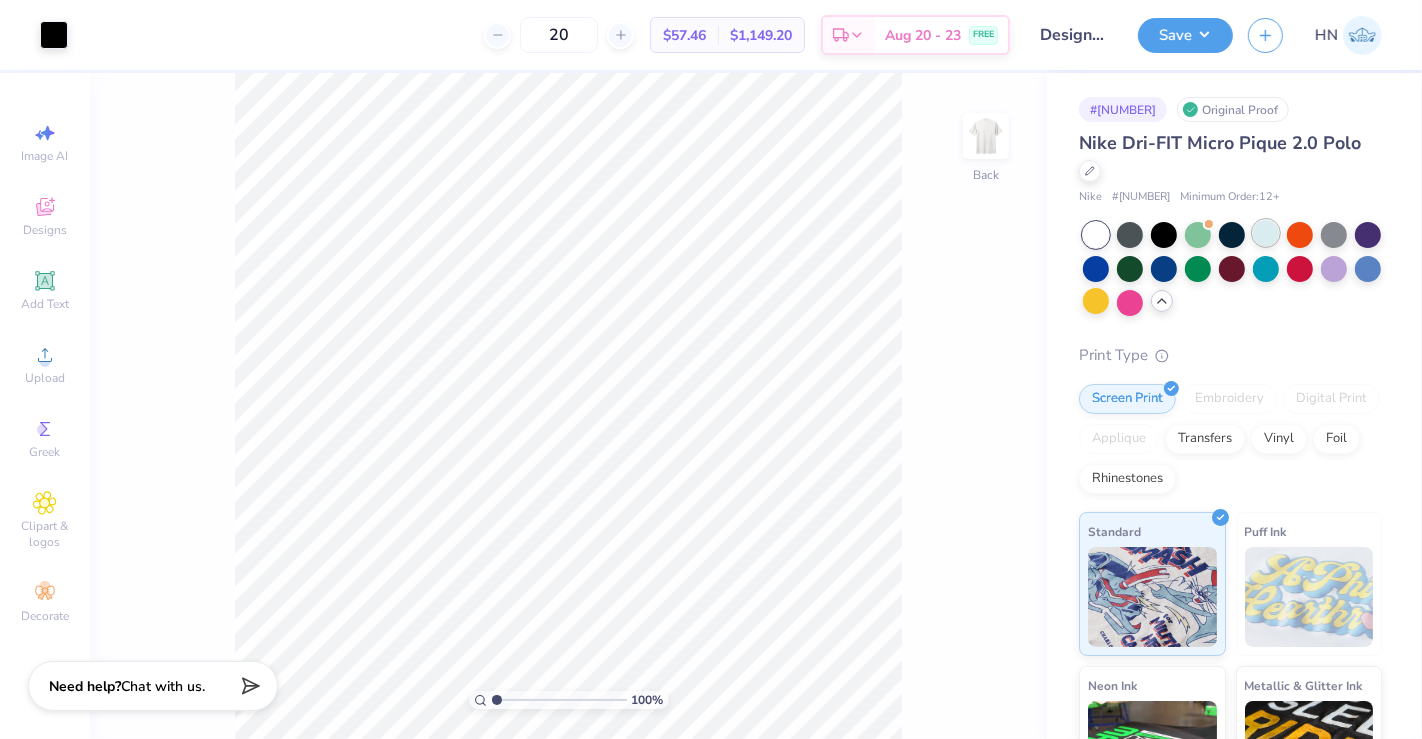 click at bounding box center [1266, 233] 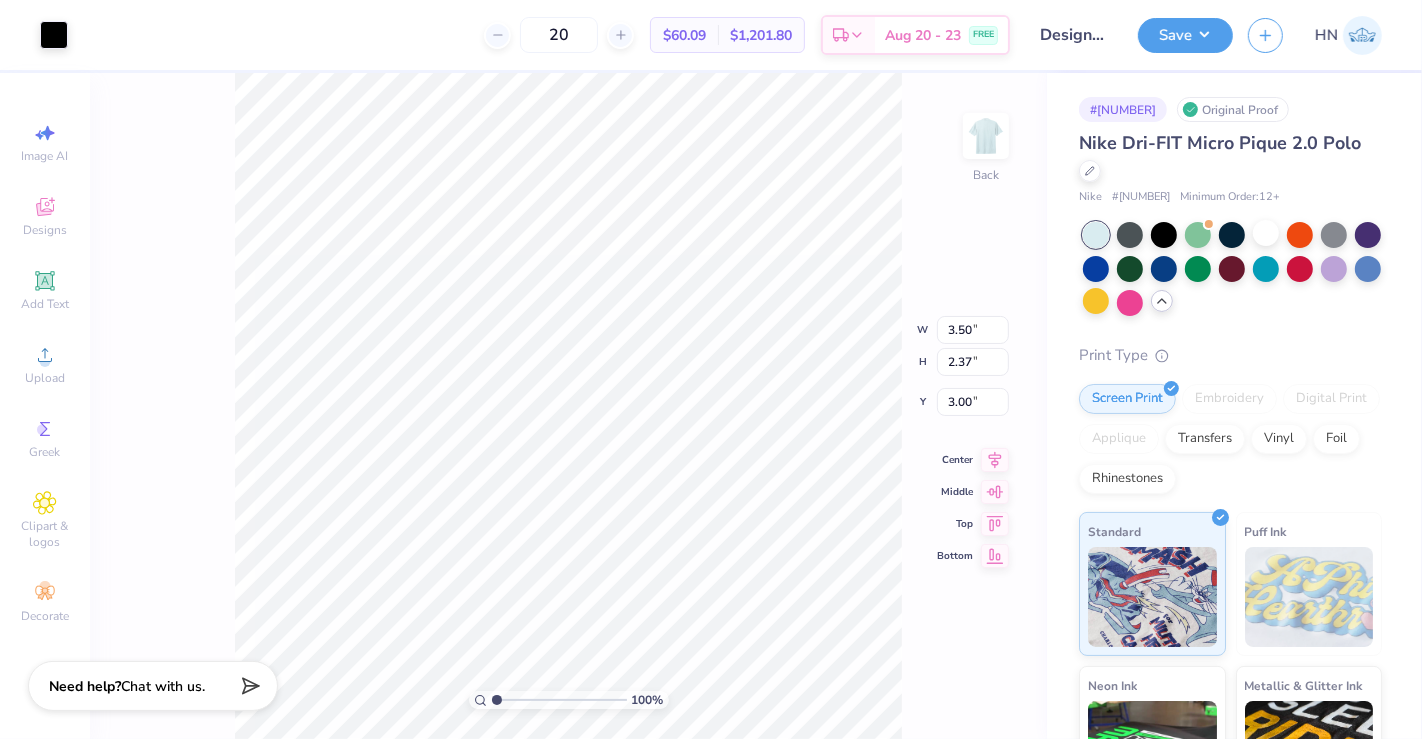 type on "3.69" 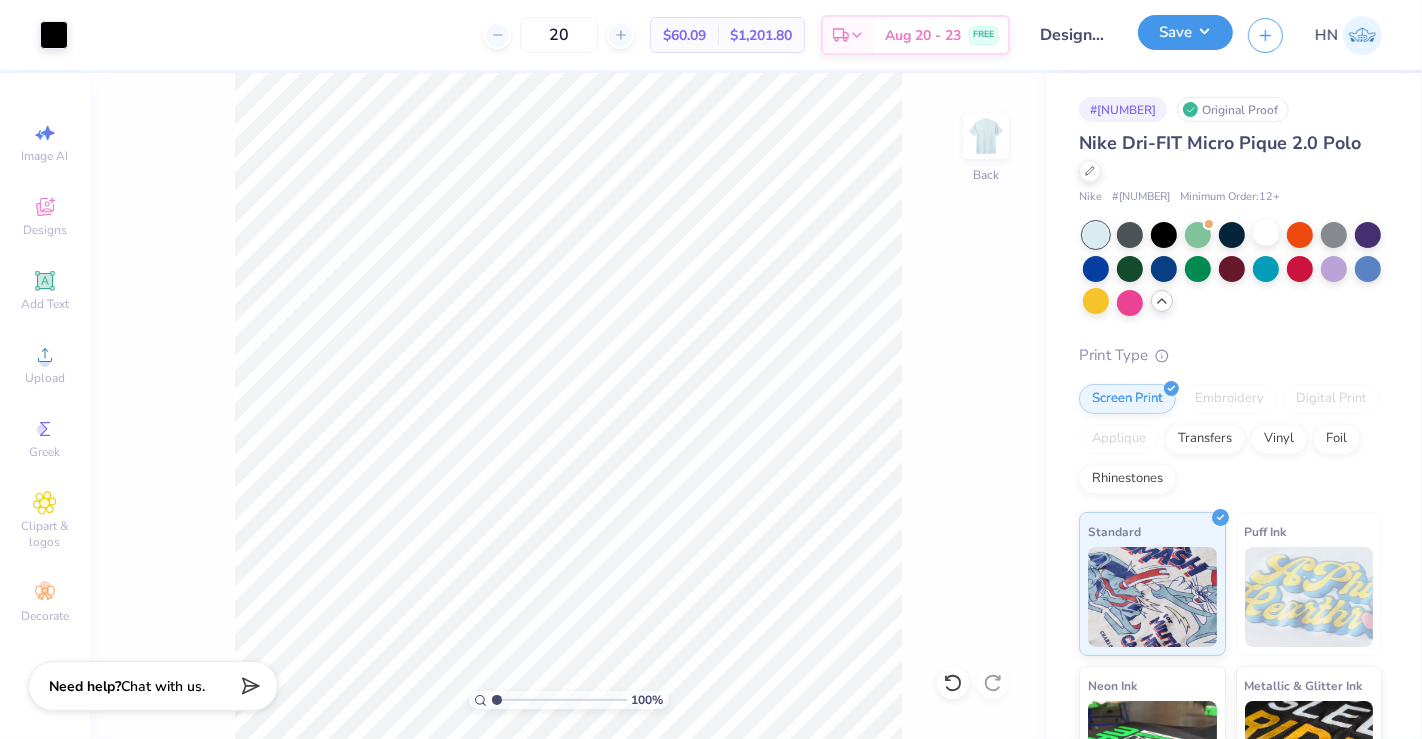 click on "Save" at bounding box center (1185, 32) 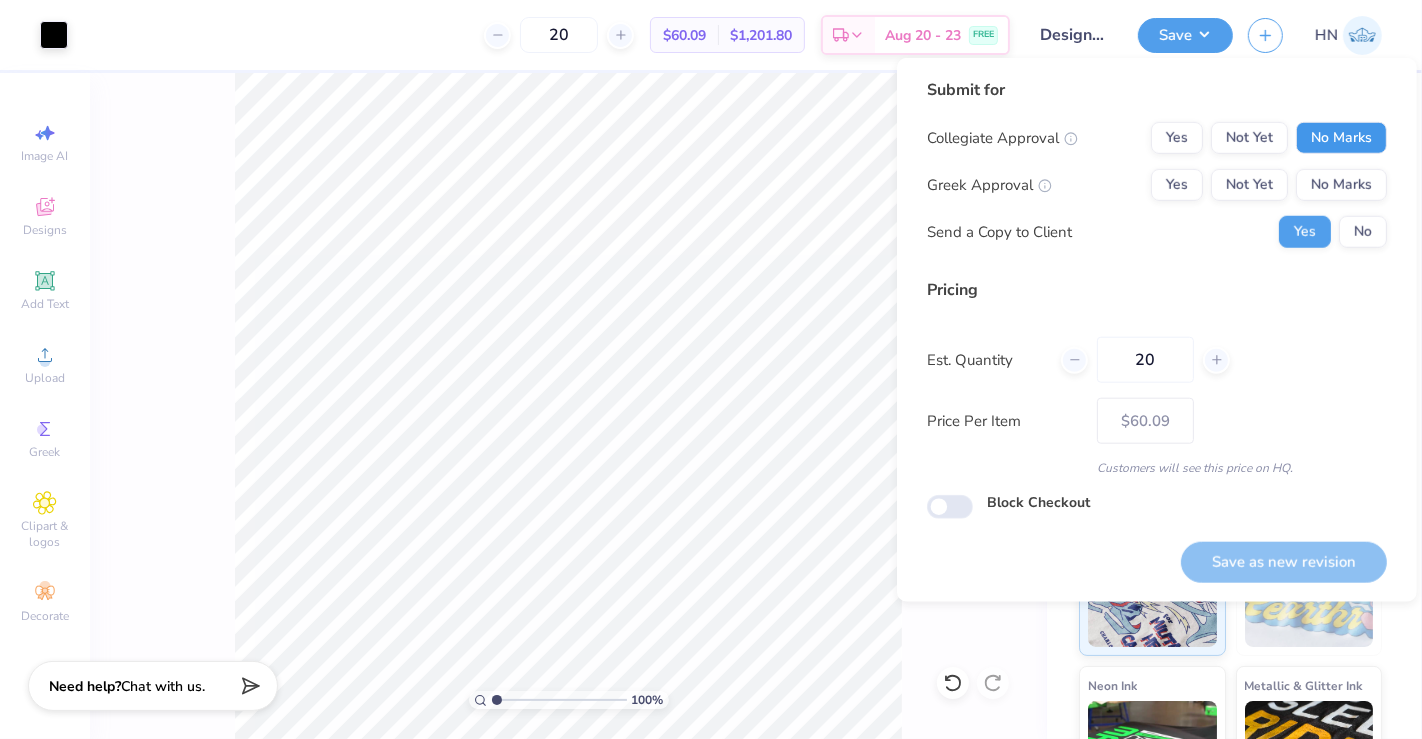 click on "No Marks" at bounding box center (1341, 138) 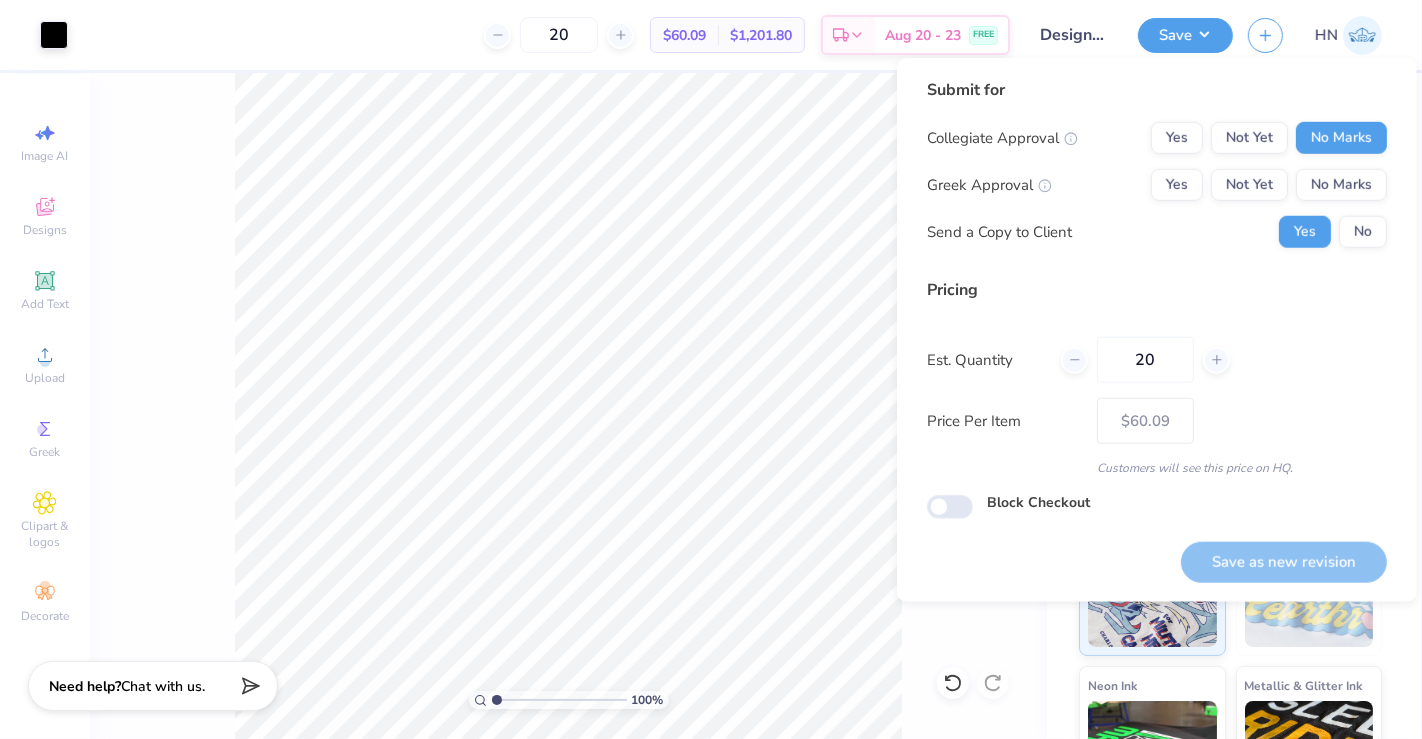 click on "No Marks" at bounding box center (1341, 185) 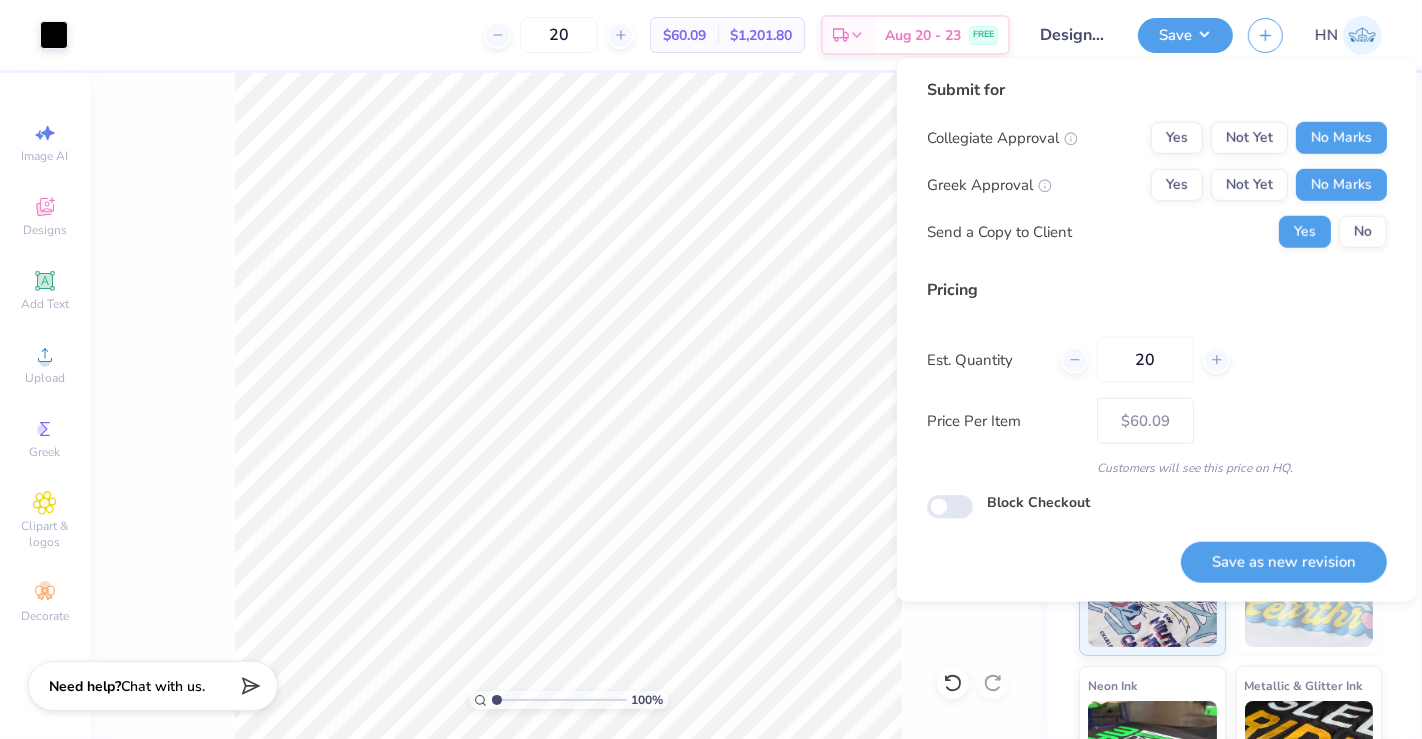 click on "Submit for Collegiate Approval Yes Not Yet No Marks Greek Approval Yes Not Yet No Marks Send a Copy to Client Yes No" at bounding box center (1157, 170) 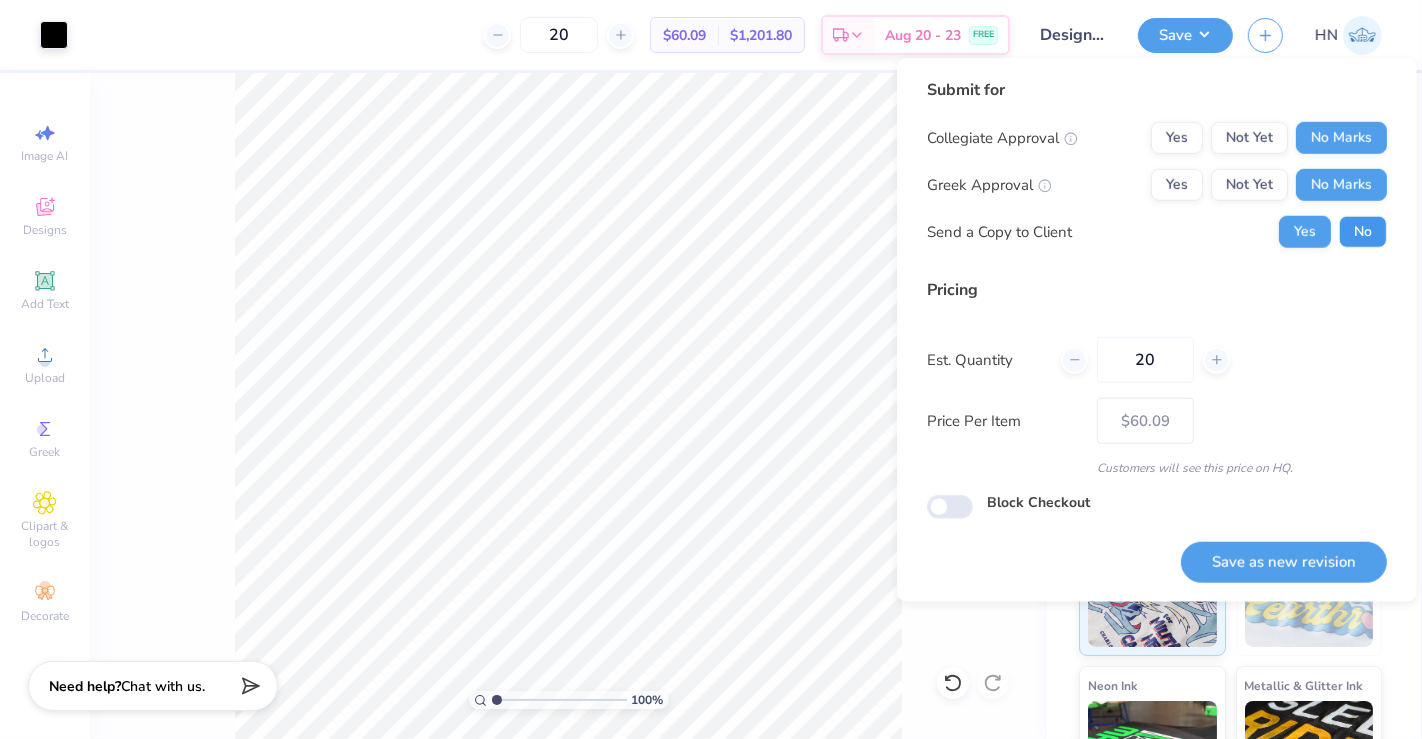 click on "No" at bounding box center [1363, 232] 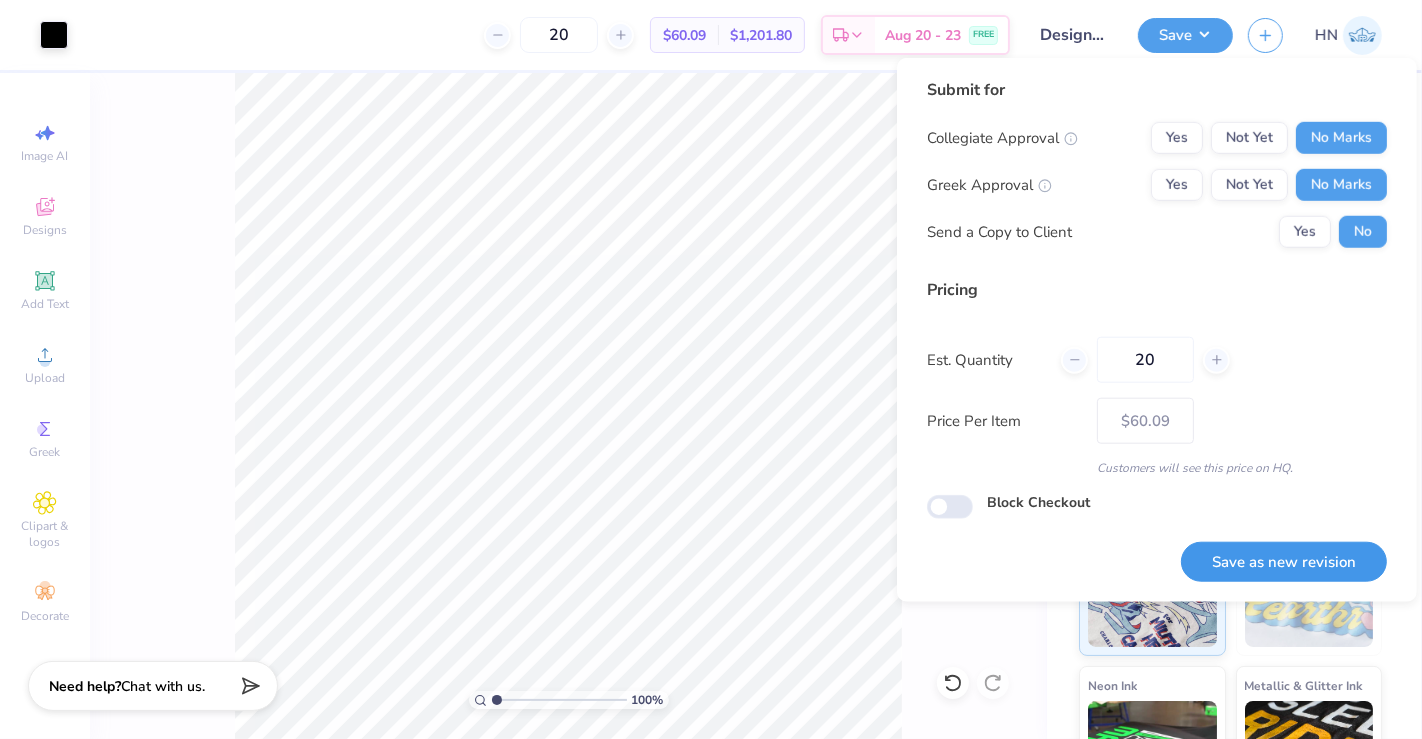 click on "Save as new revision" at bounding box center [1284, 562] 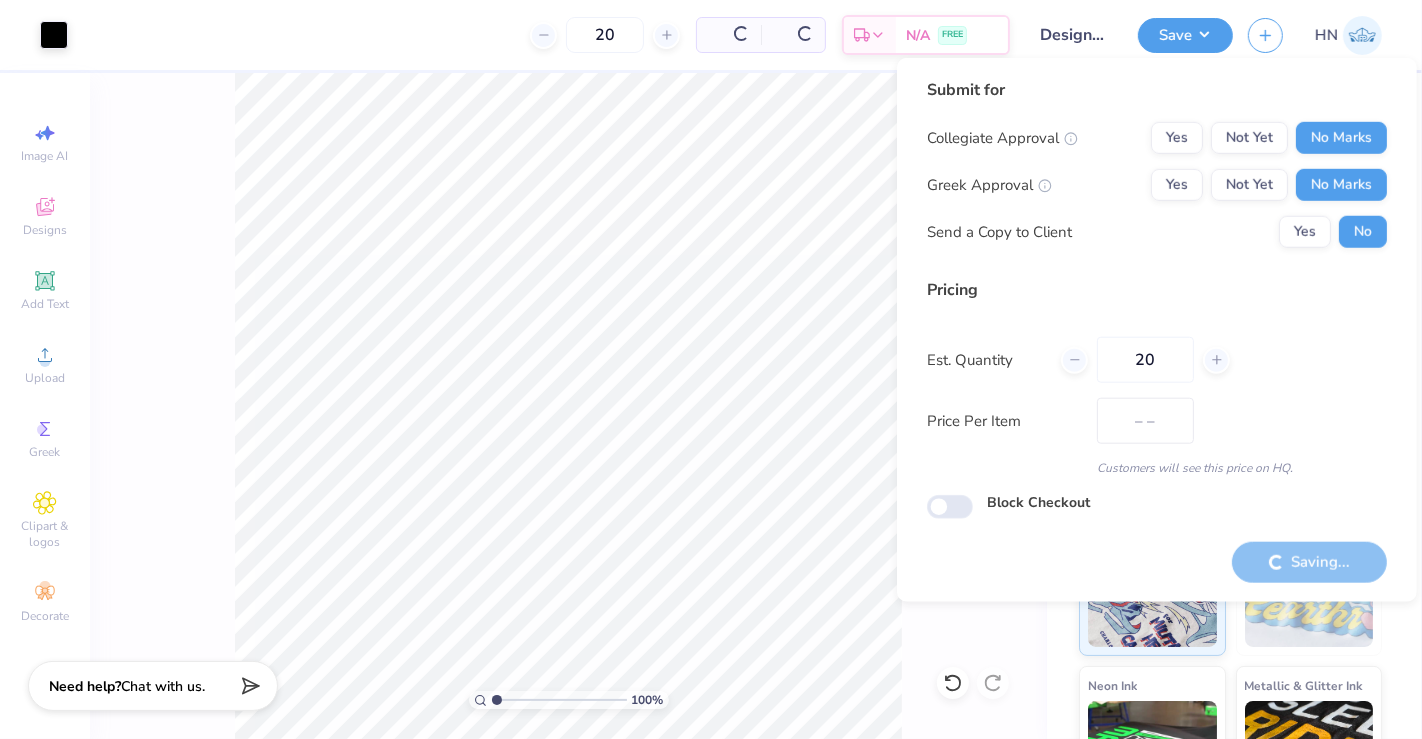 type on "$60.09" 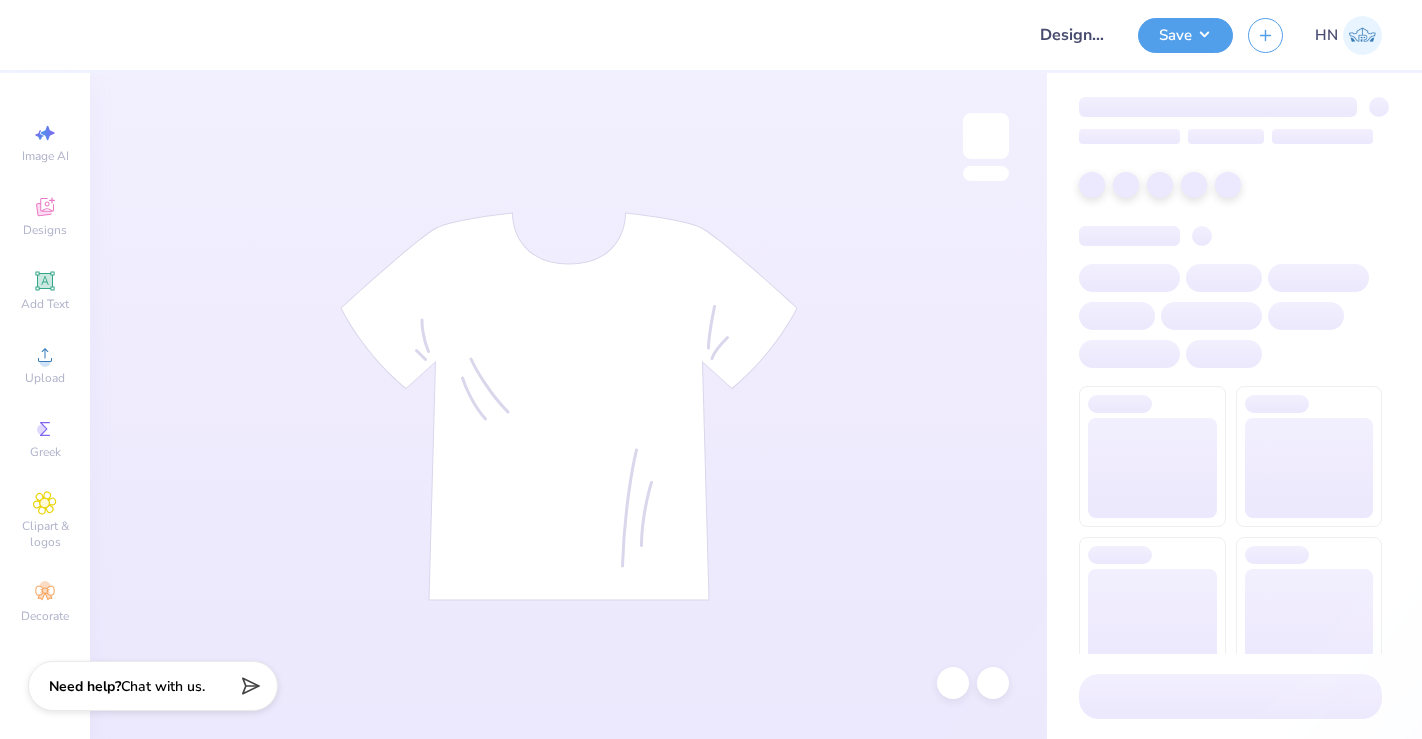 scroll, scrollTop: 0, scrollLeft: 0, axis: both 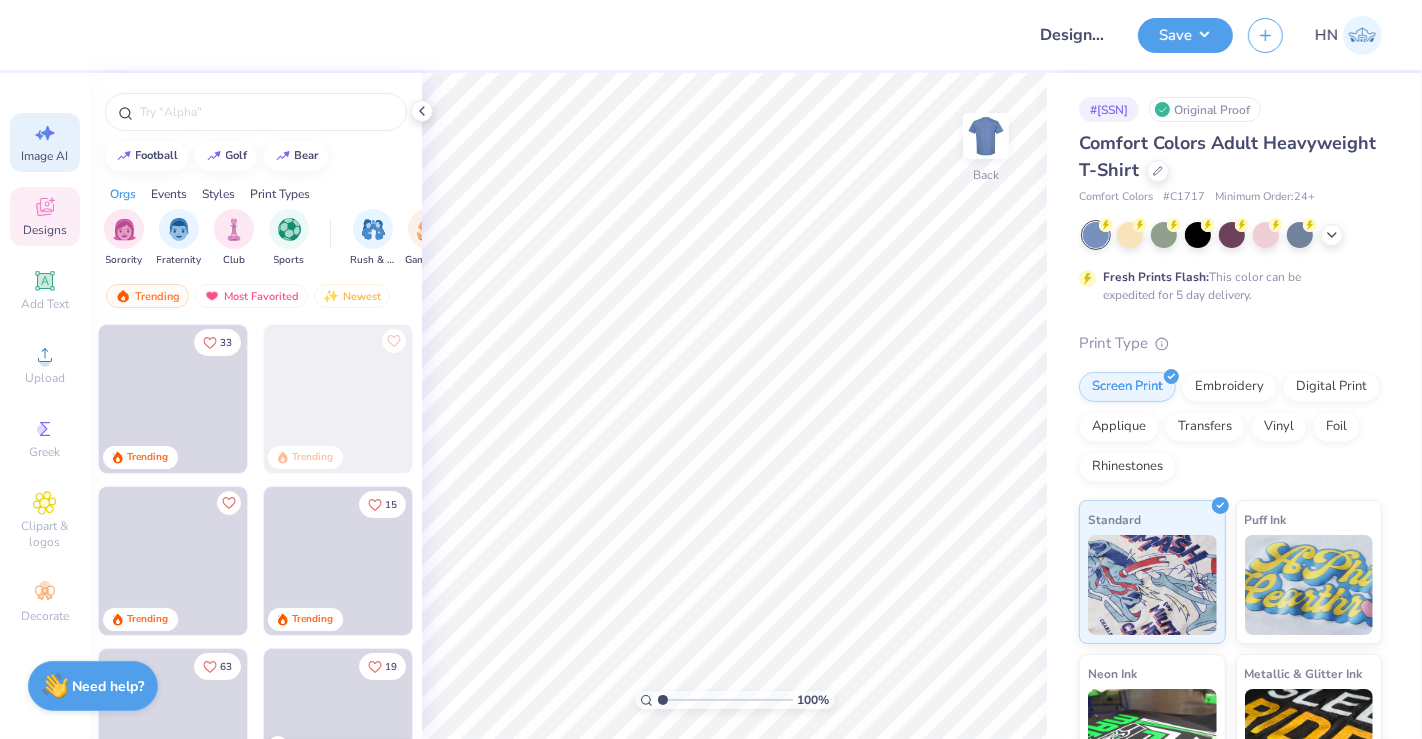 click 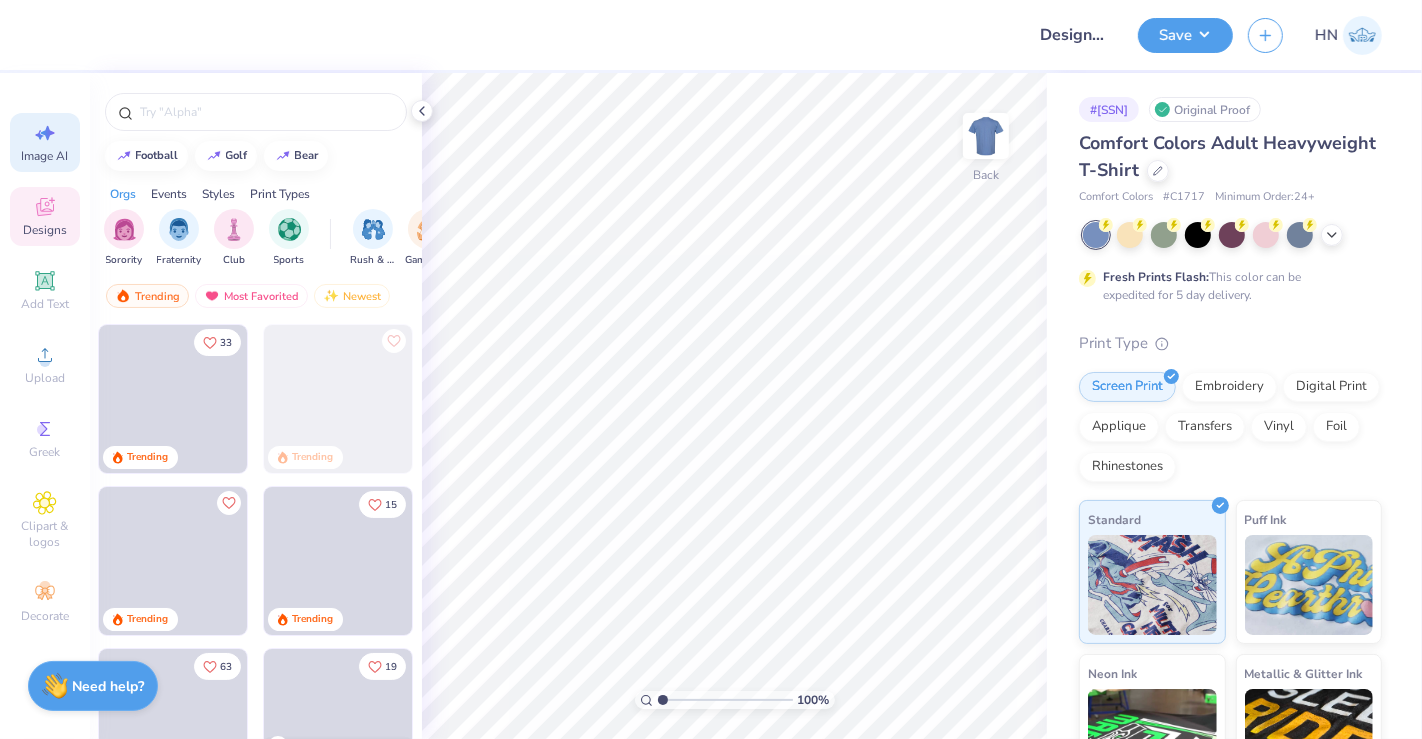 select on "4" 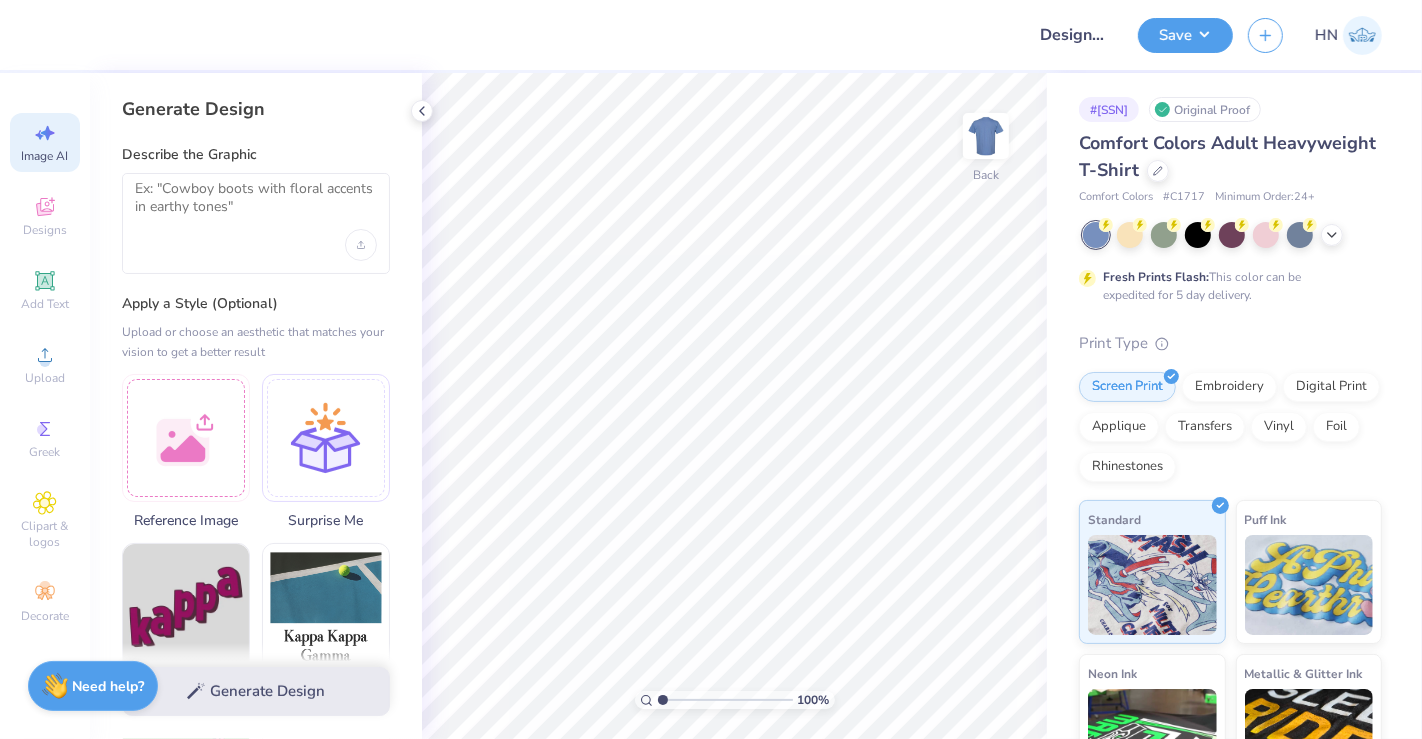 click at bounding box center (256, 223) 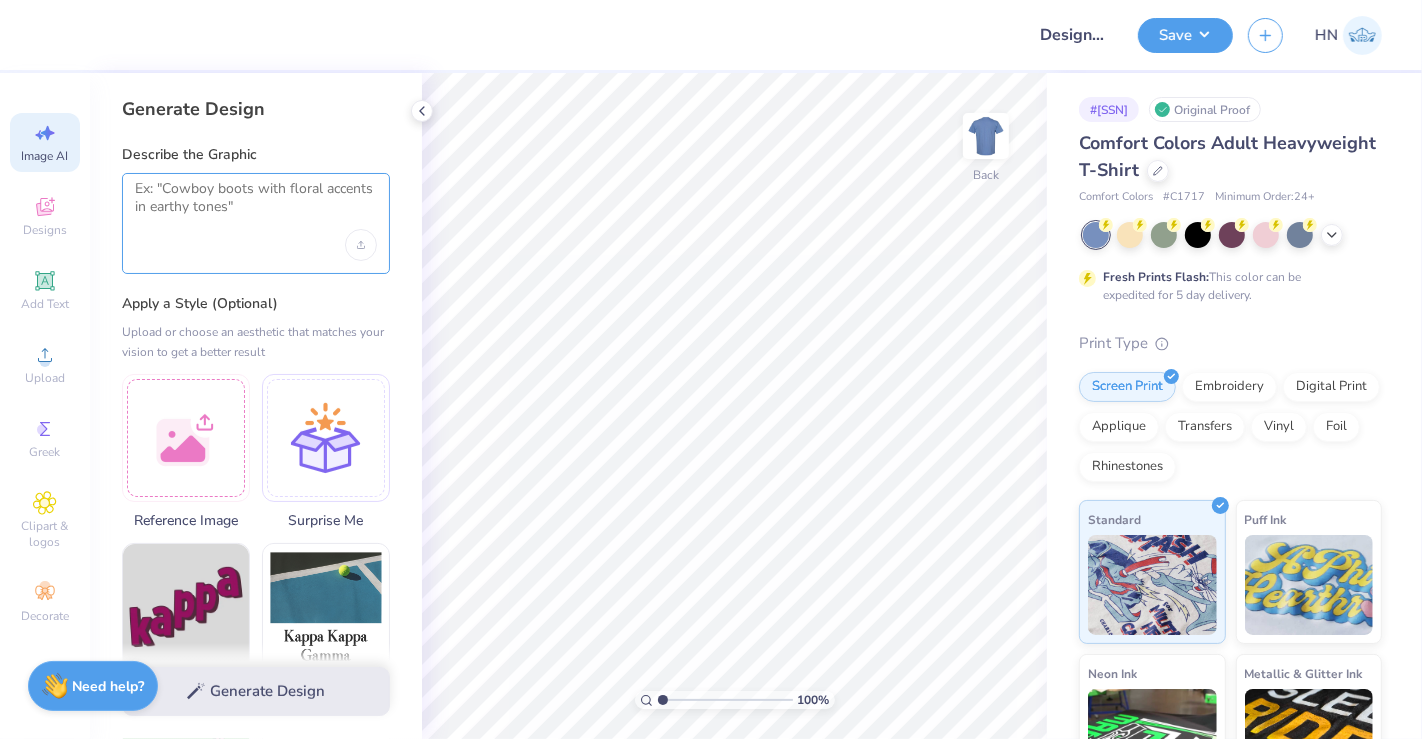 click at bounding box center (256, 205) 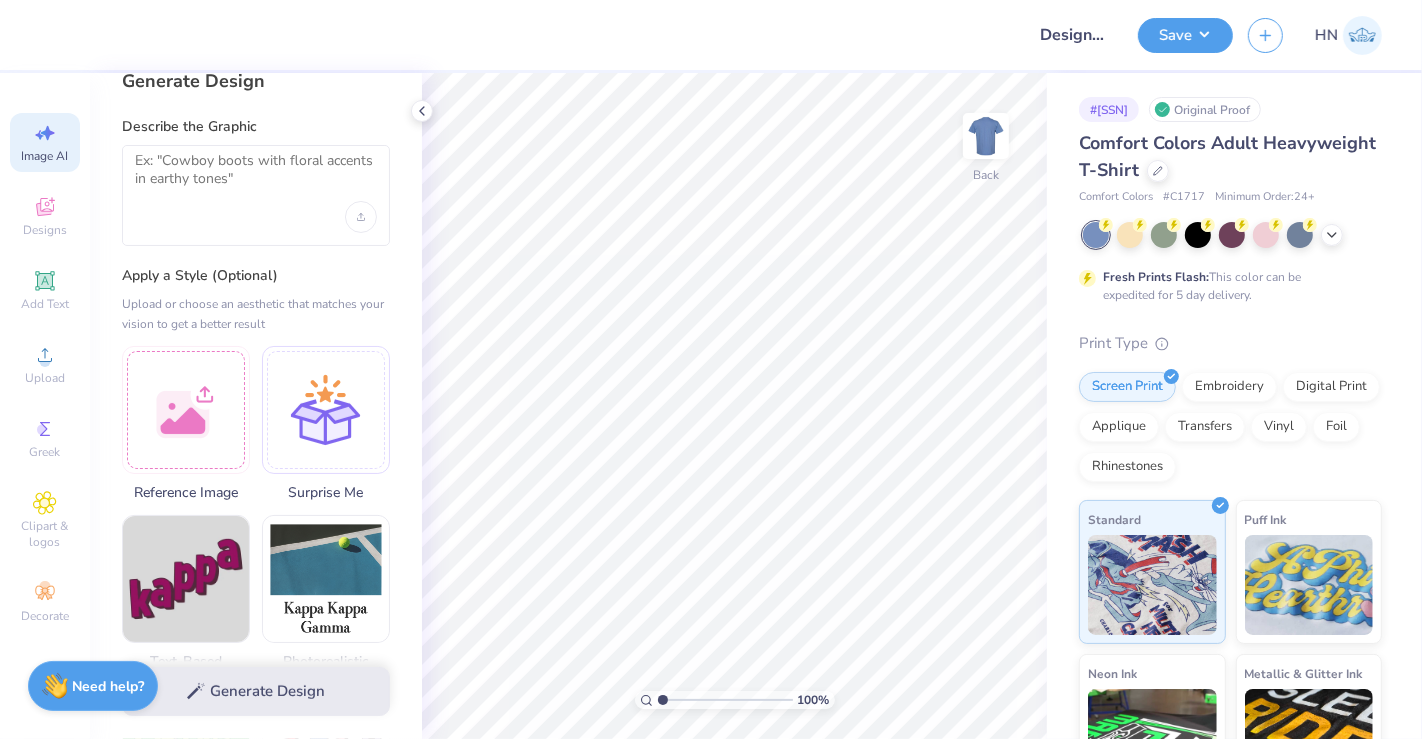 scroll, scrollTop: 0, scrollLeft: 0, axis: both 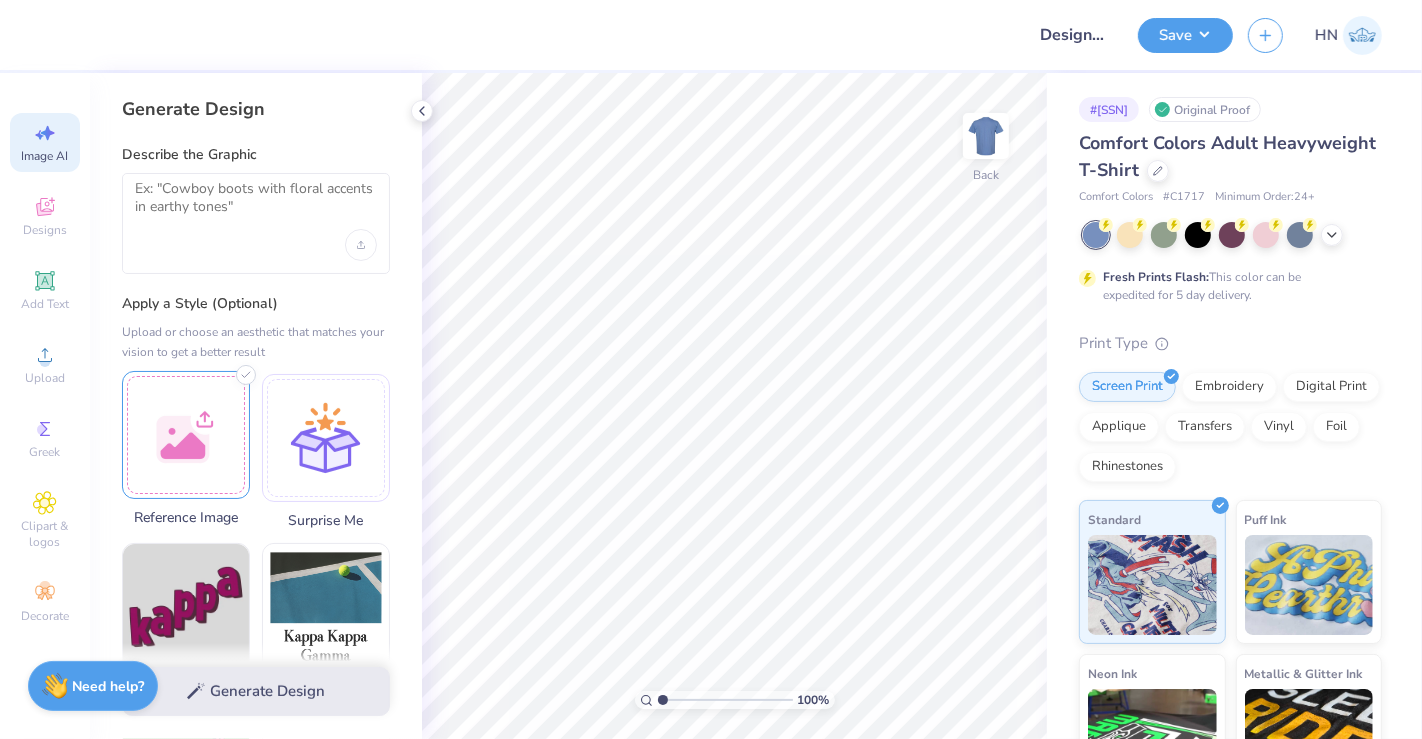 click at bounding box center (186, 435) 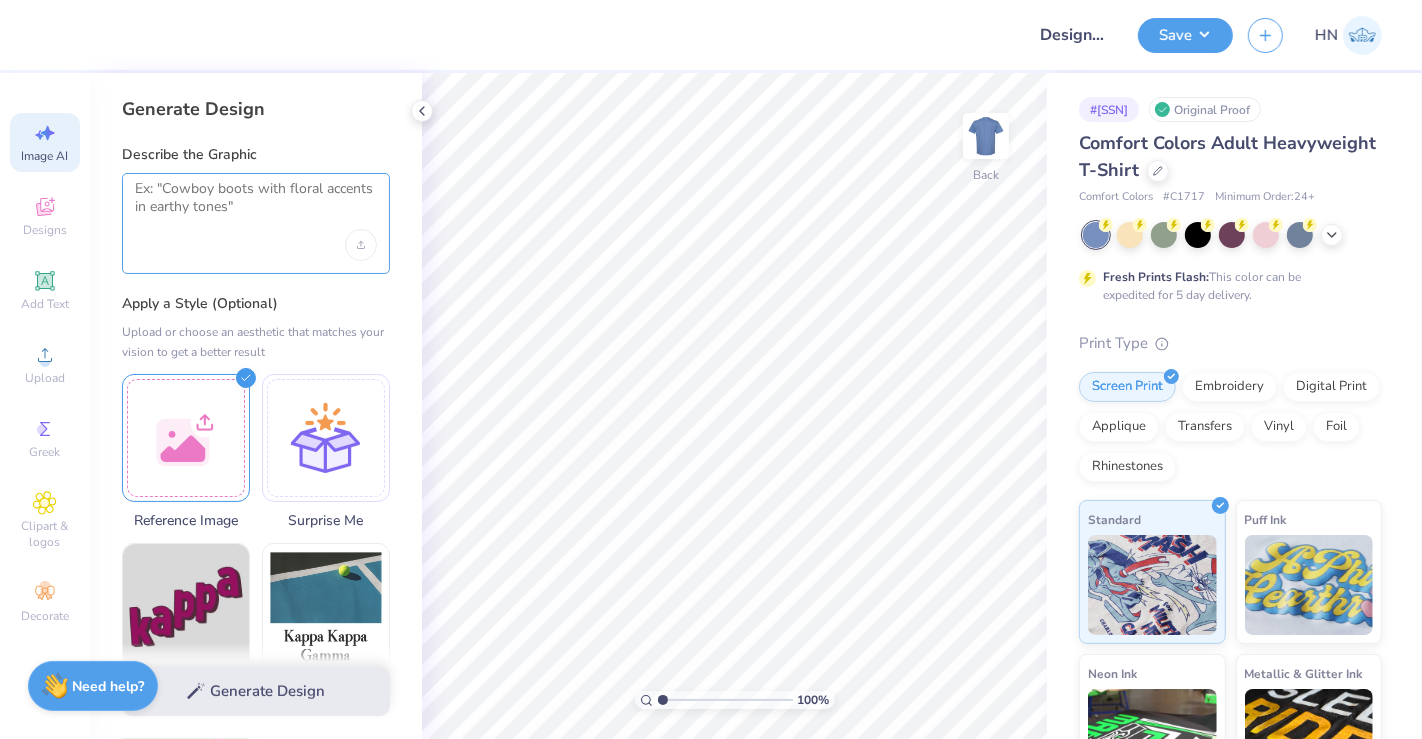 click at bounding box center [256, 205] 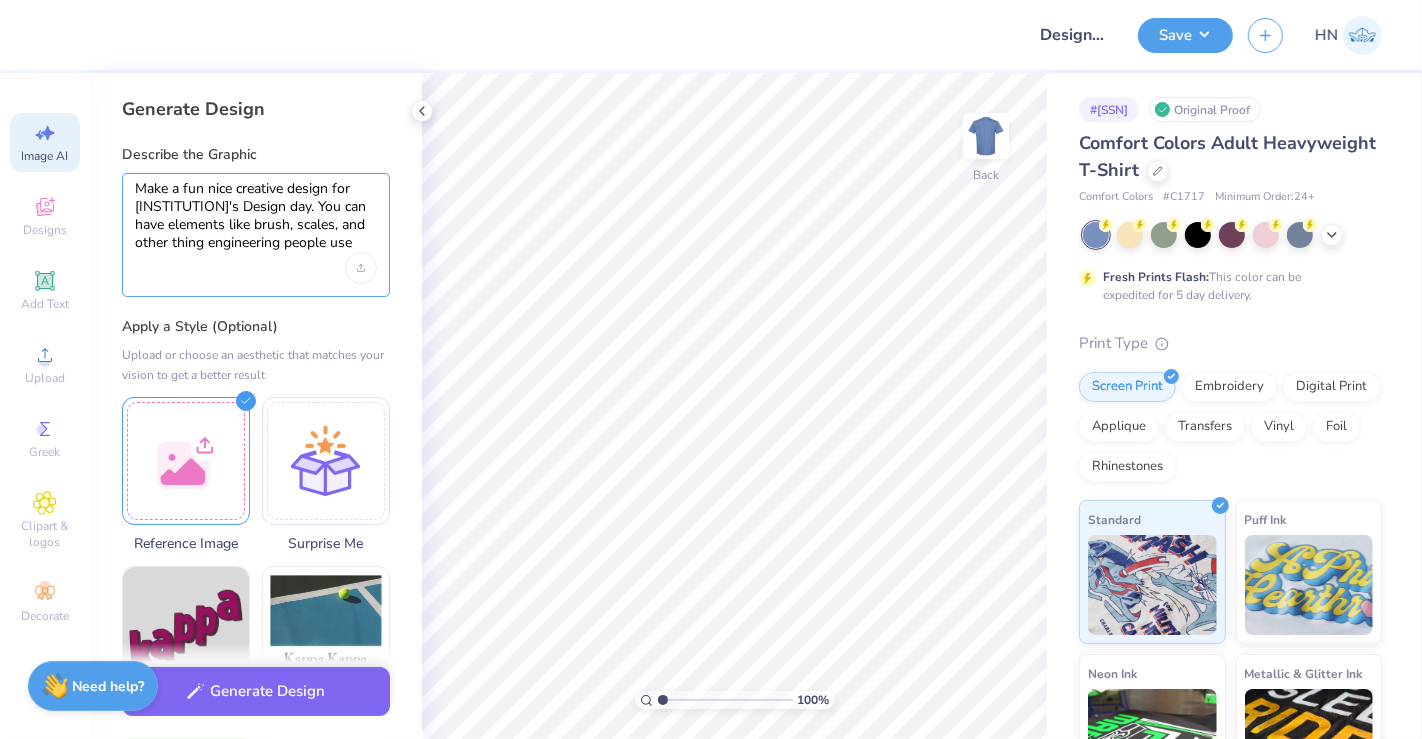 click on "Make a fun nice creative design for [INSTITUTION]'s Design day. You can have elements like brush, scales, and other thing engineering people use" at bounding box center [256, 216] 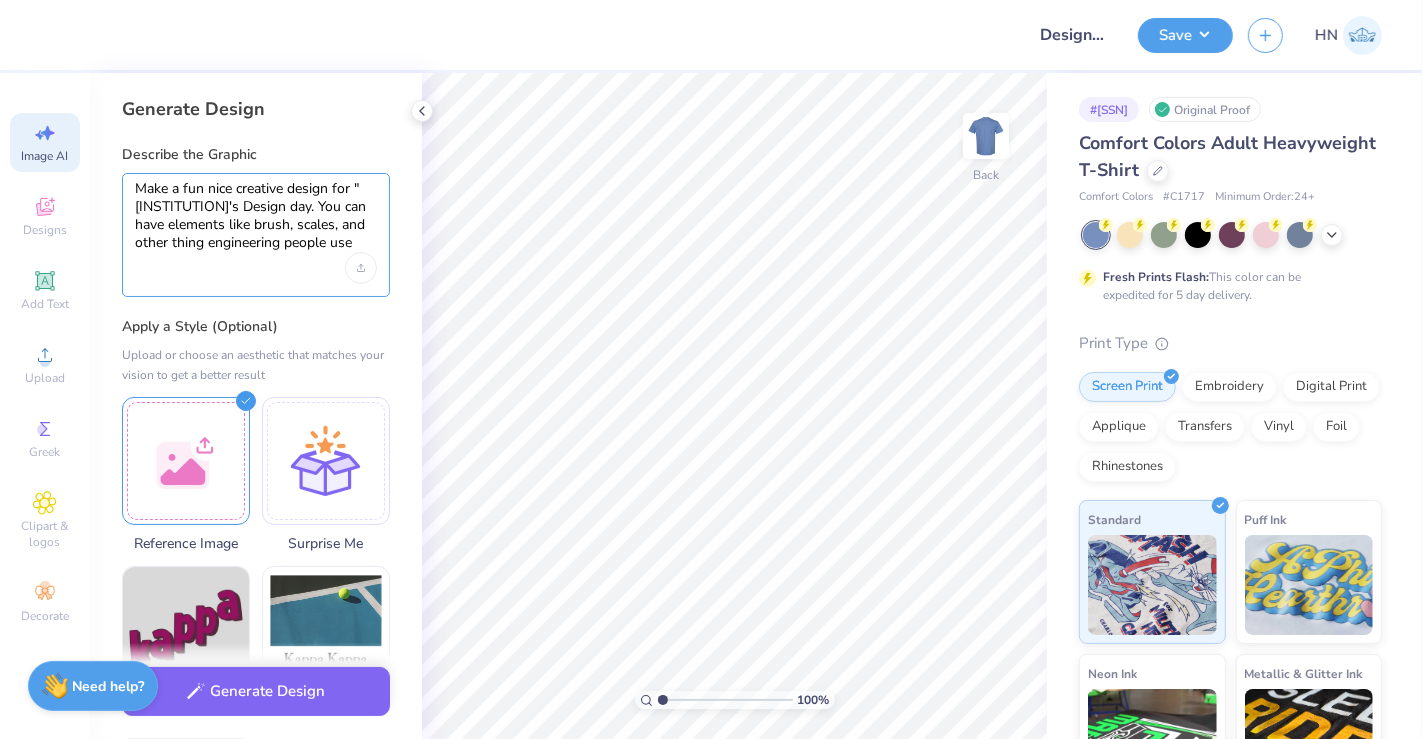 click on "Make a fun nice creative design for "[INSTITUTION]'s Design day. You can have elements like brush, scales, and other thing engineering people use" at bounding box center (256, 216) 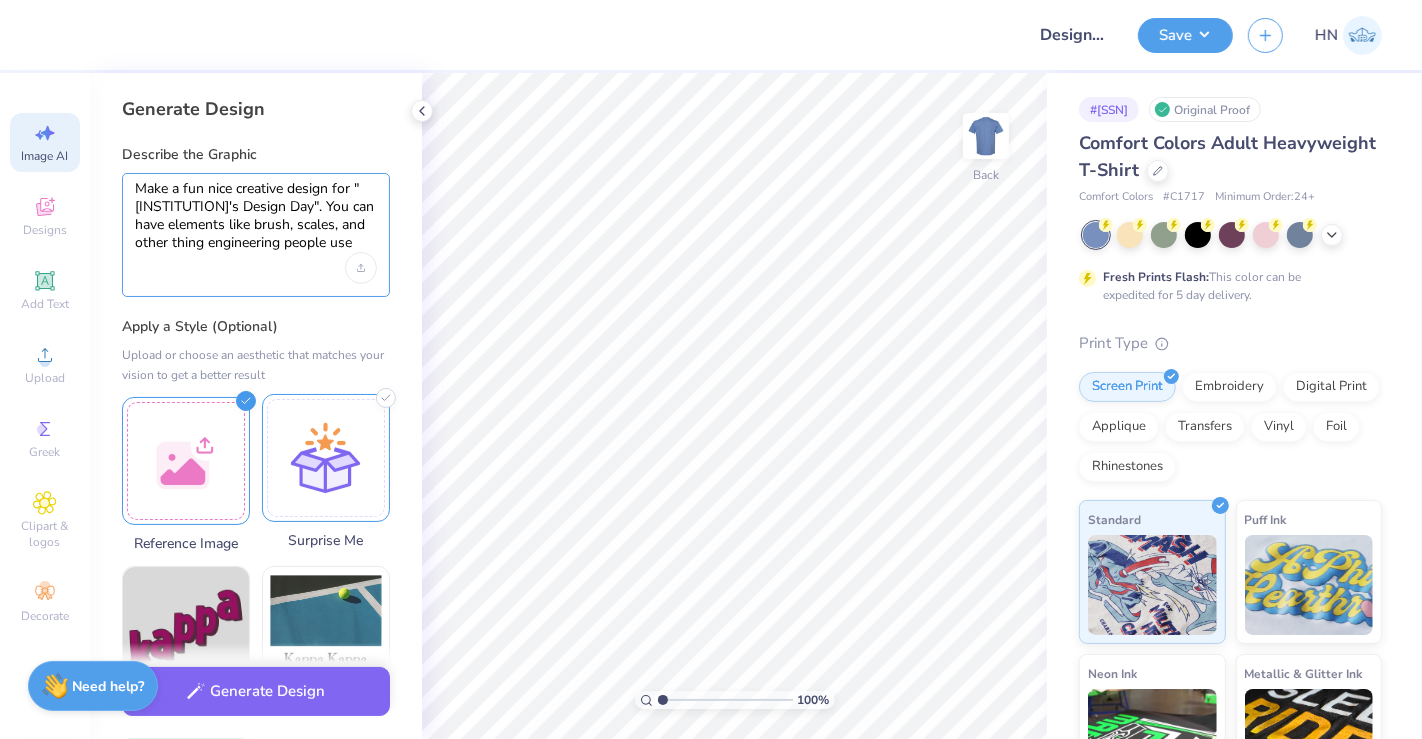 type on "Make a fun nice creative design for "[INSTITUTION]'s Design Day". You can have elements like brush, scales, and other thing engineering people use" 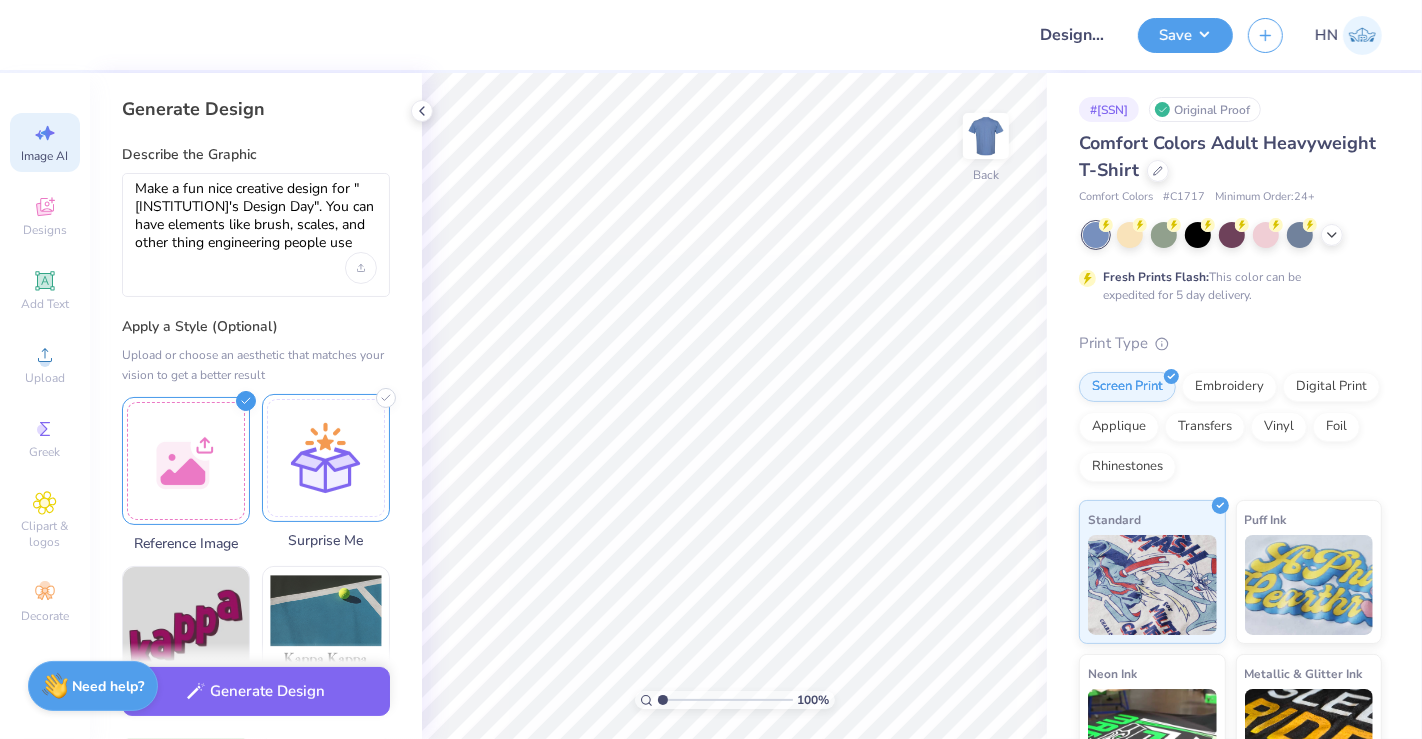 click at bounding box center (326, 458) 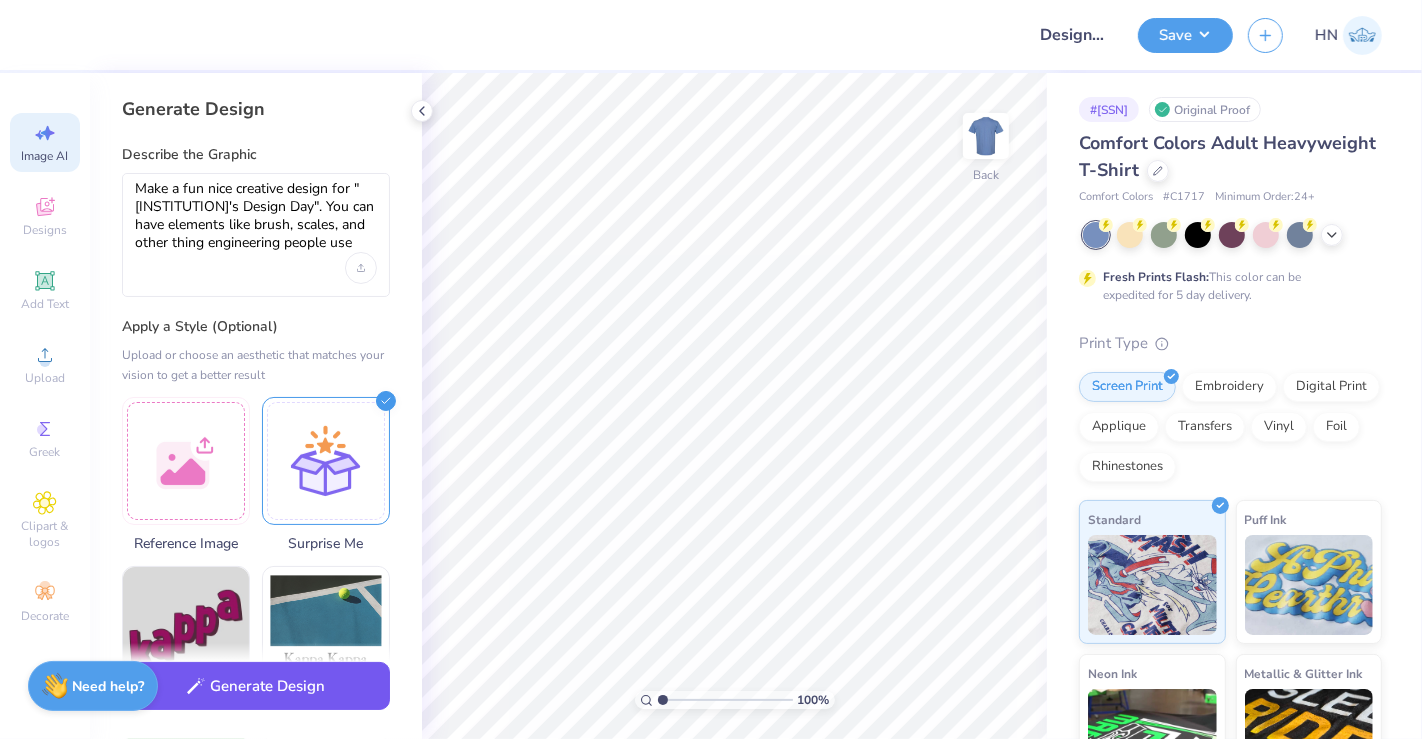 click on "Generate Design" at bounding box center (256, 686) 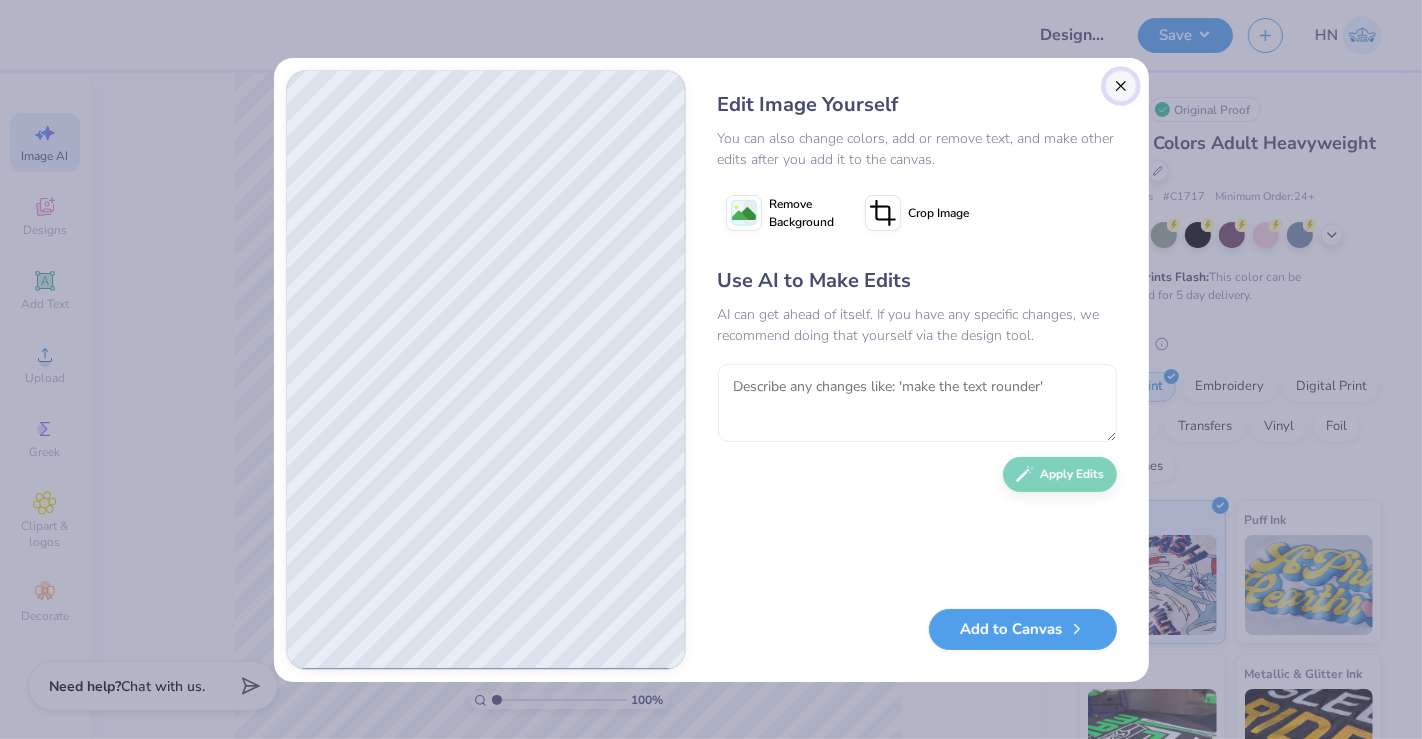 click at bounding box center [1121, 86] 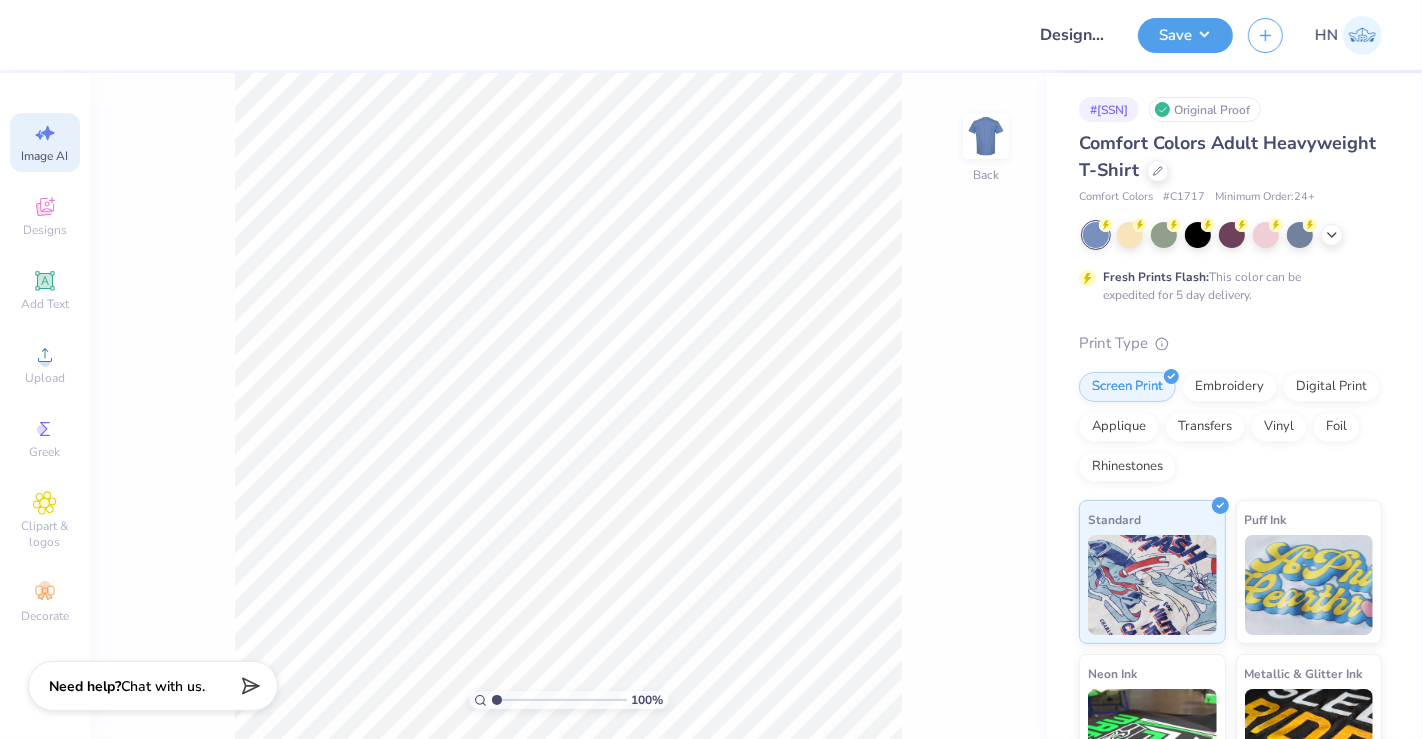 scroll, scrollTop: 0, scrollLeft: 44, axis: horizontal 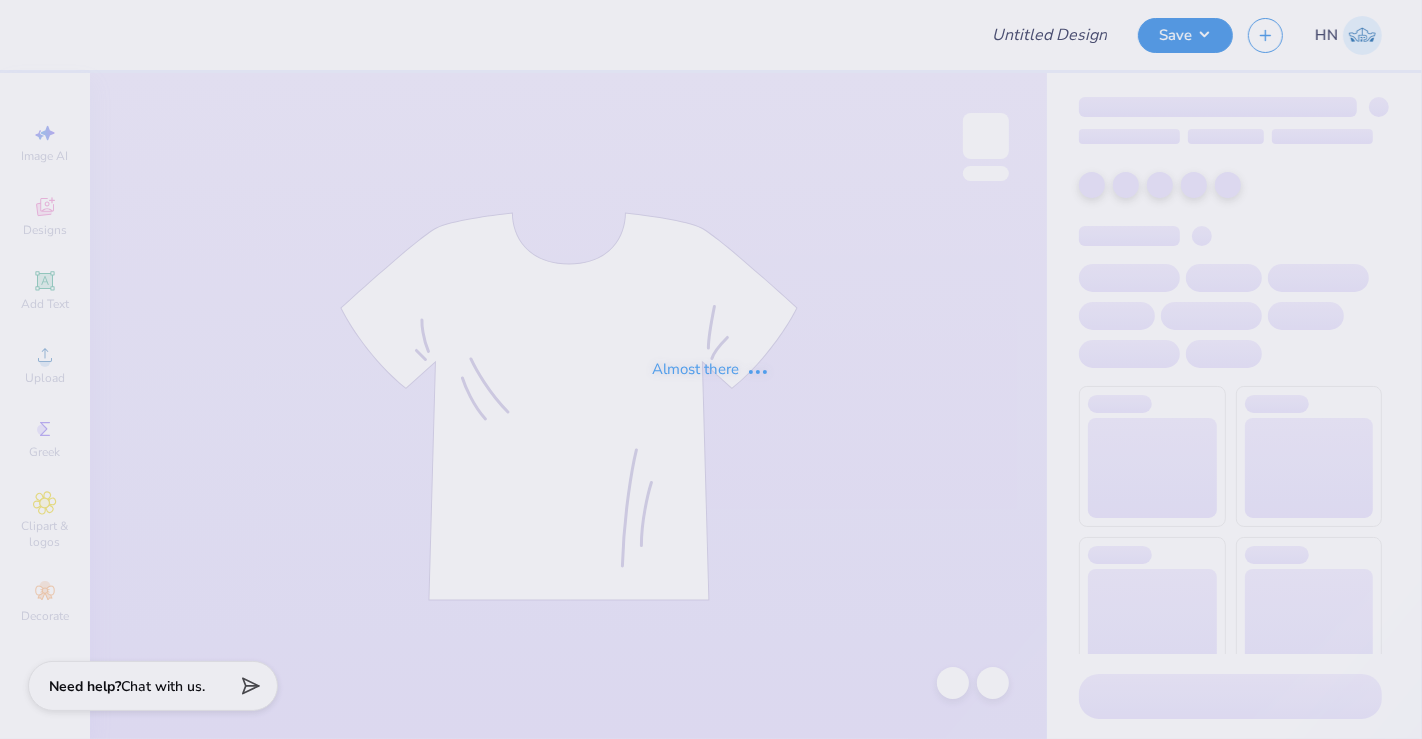 type on "Designs for [INSTITUTION] Admin!" 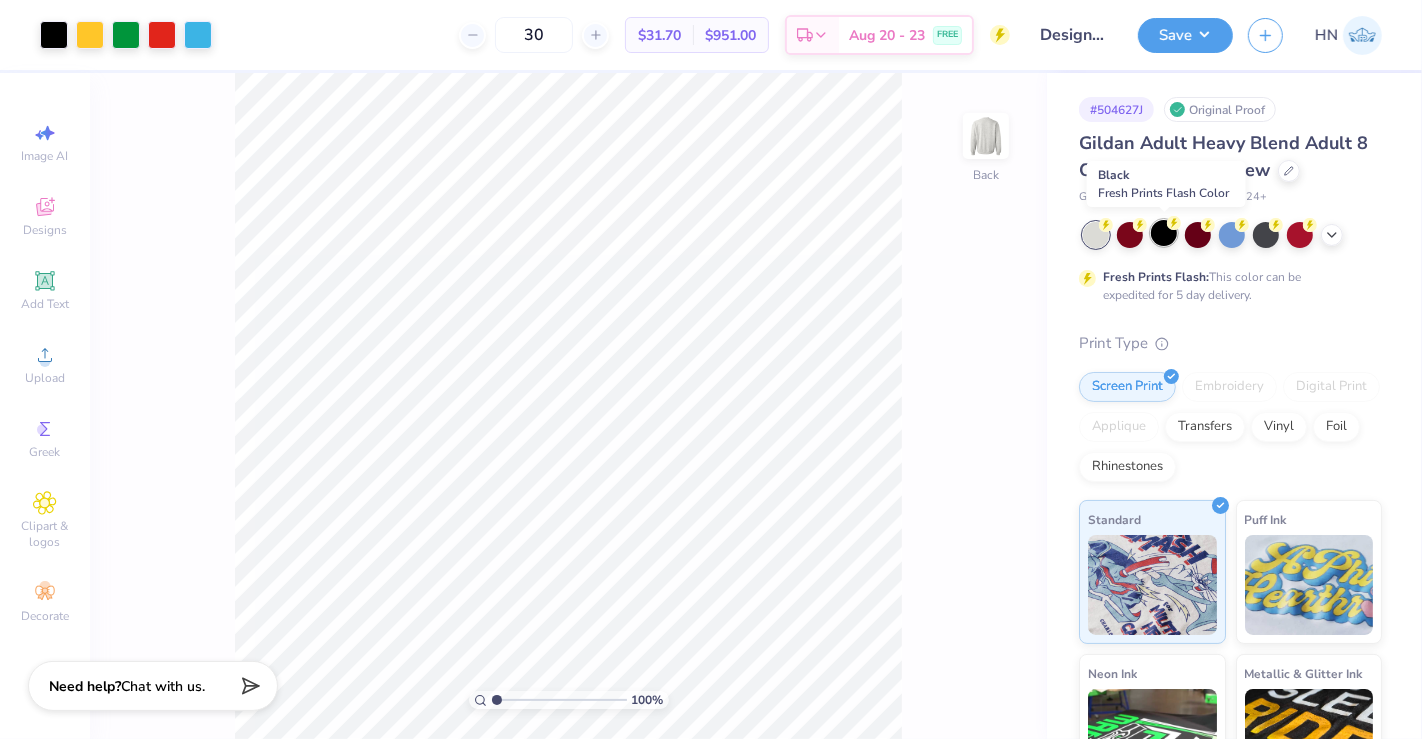 click at bounding box center (1164, 233) 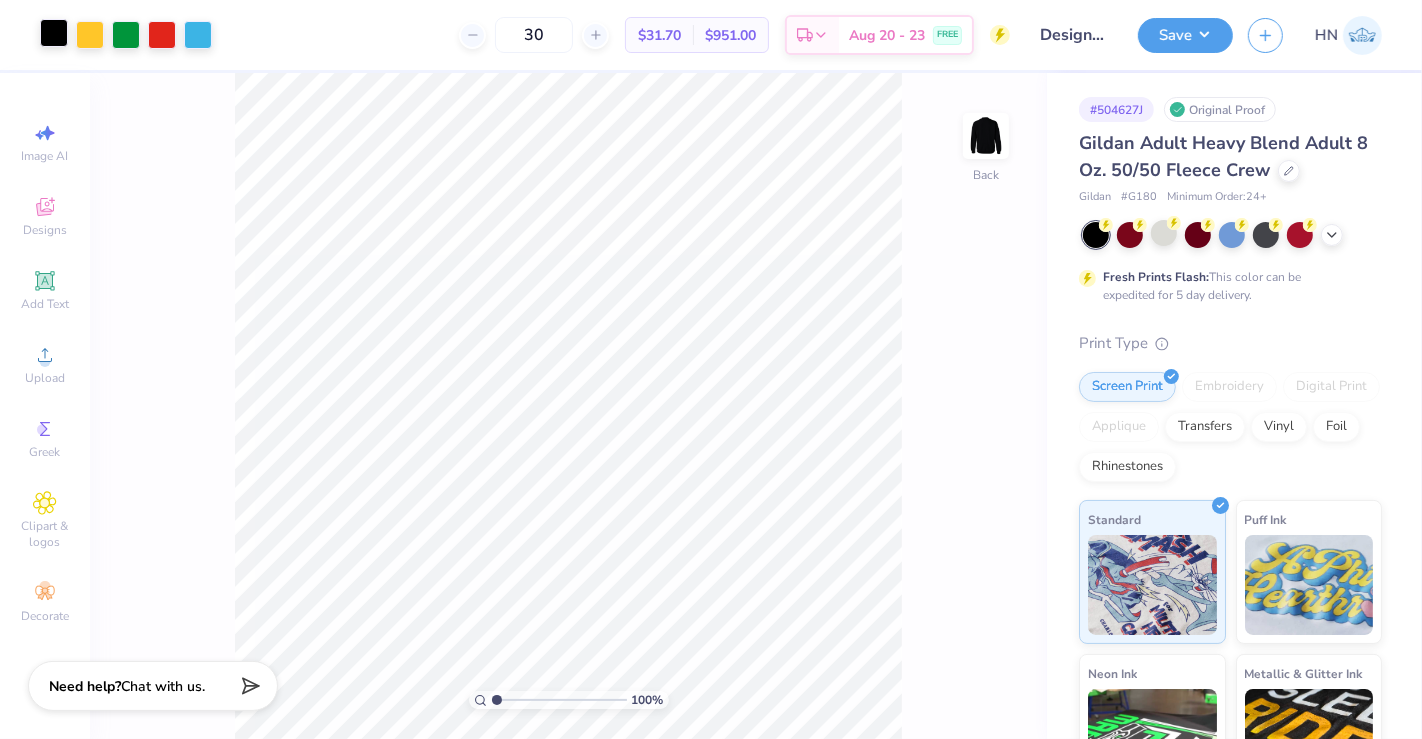 click at bounding box center (54, 33) 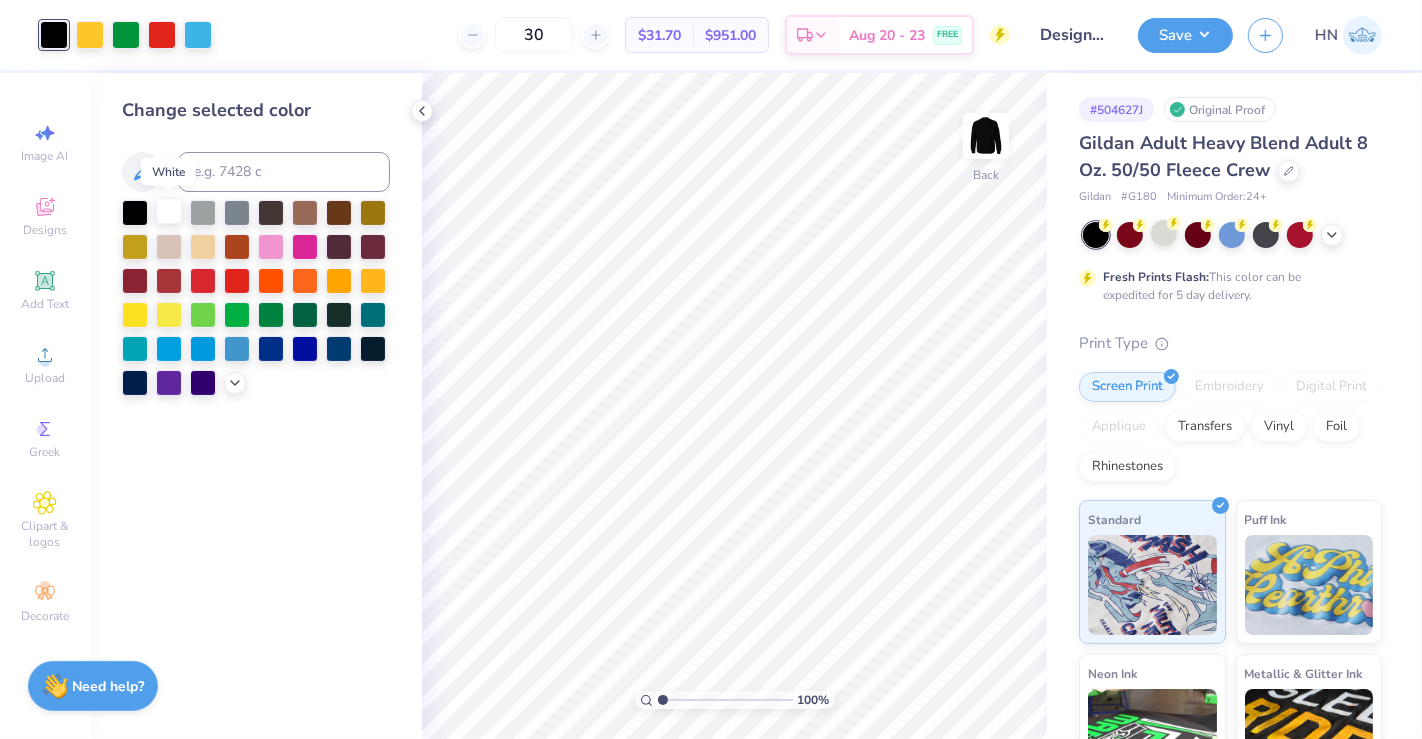 click at bounding box center [169, 211] 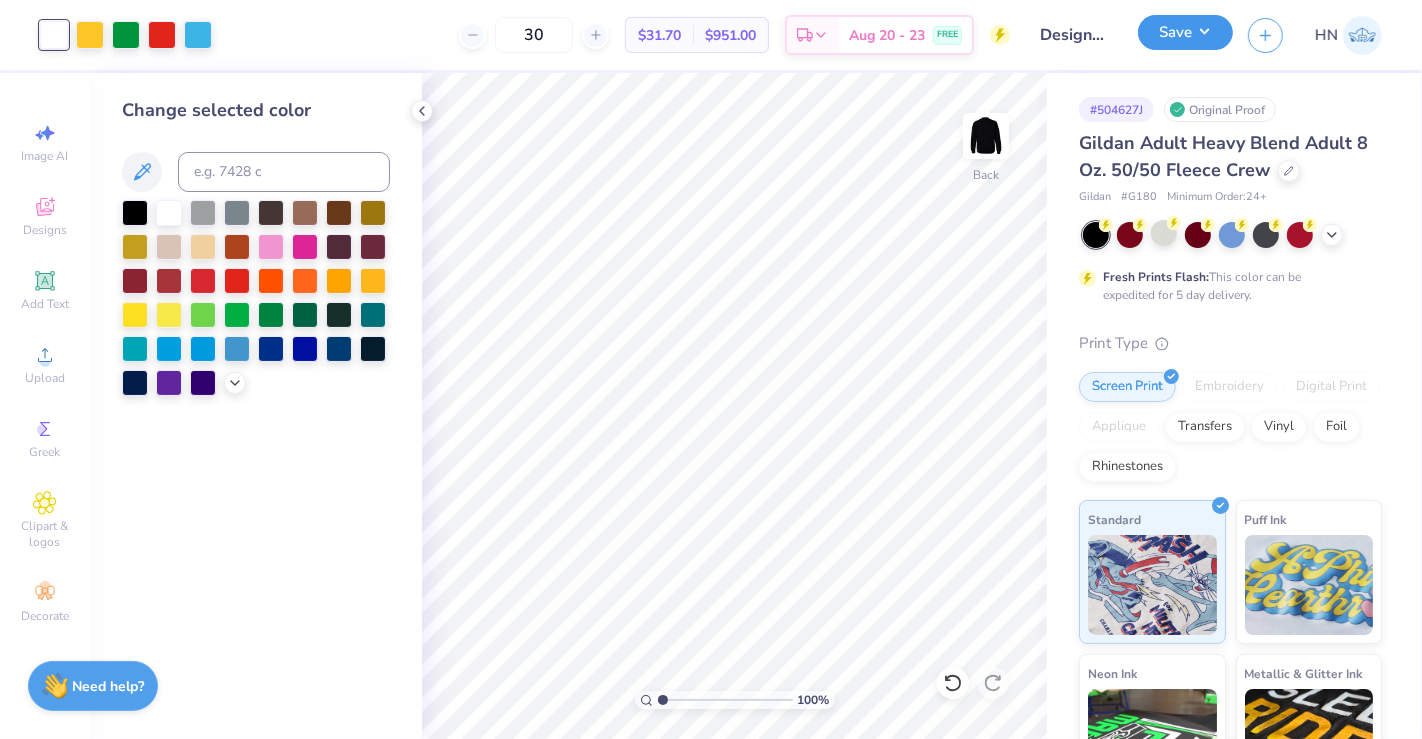 click on "Save" at bounding box center (1185, 32) 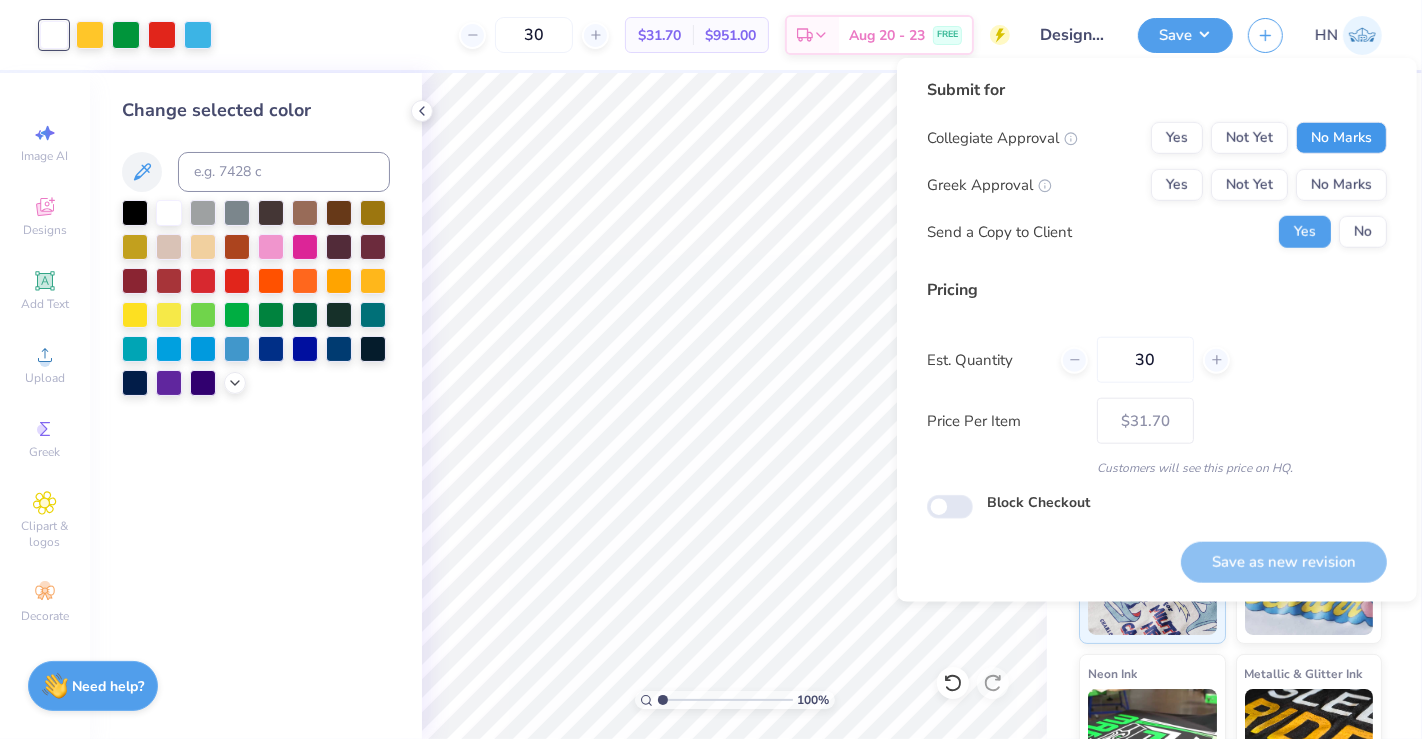 click on "No Marks" at bounding box center [1341, 138] 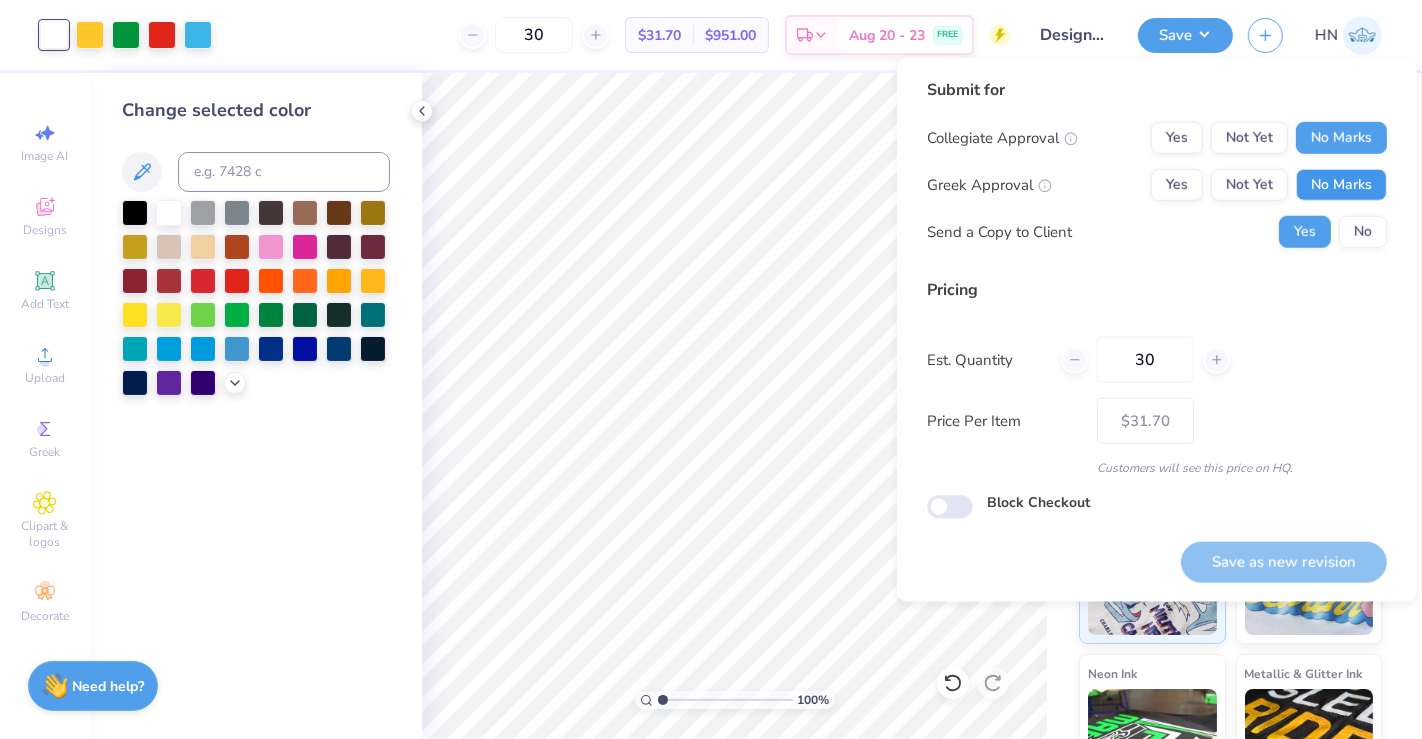 click on "No Marks" at bounding box center (1341, 185) 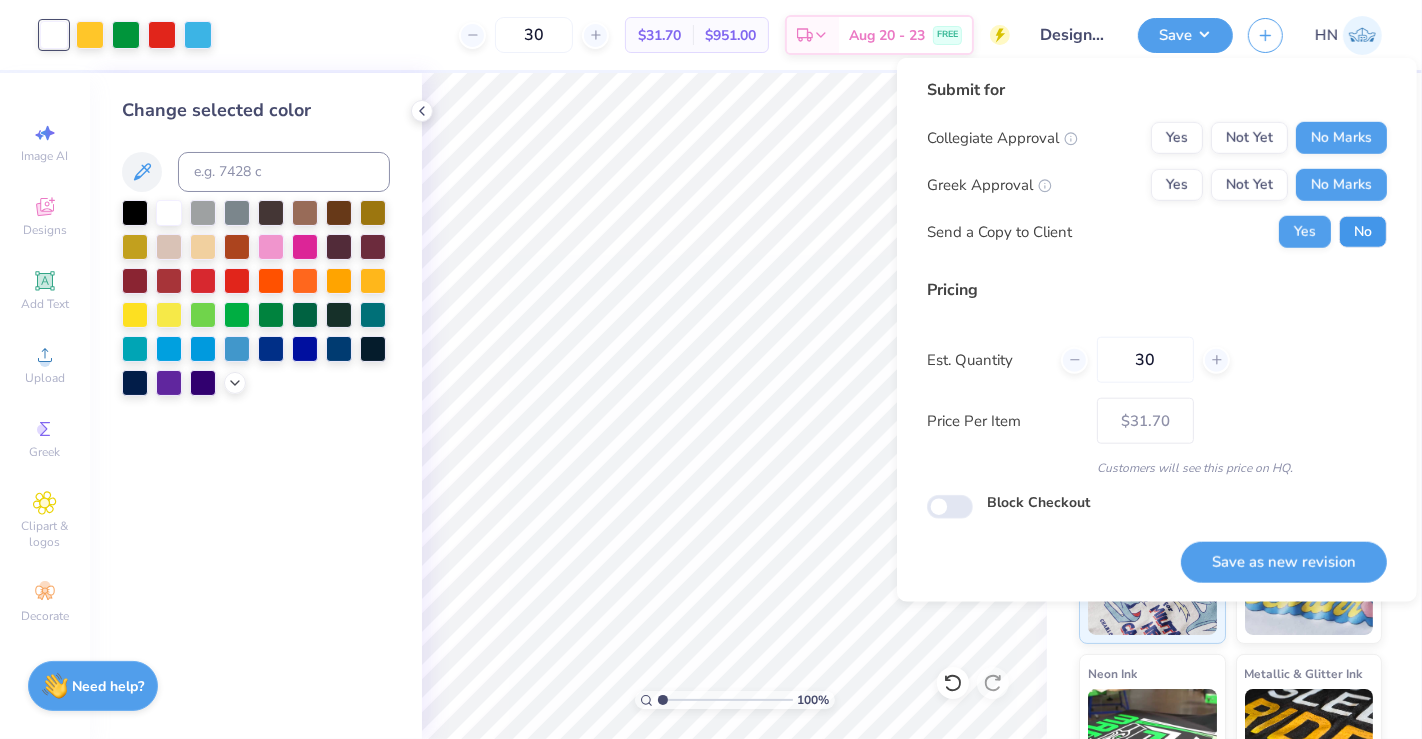 click on "No" at bounding box center [1363, 232] 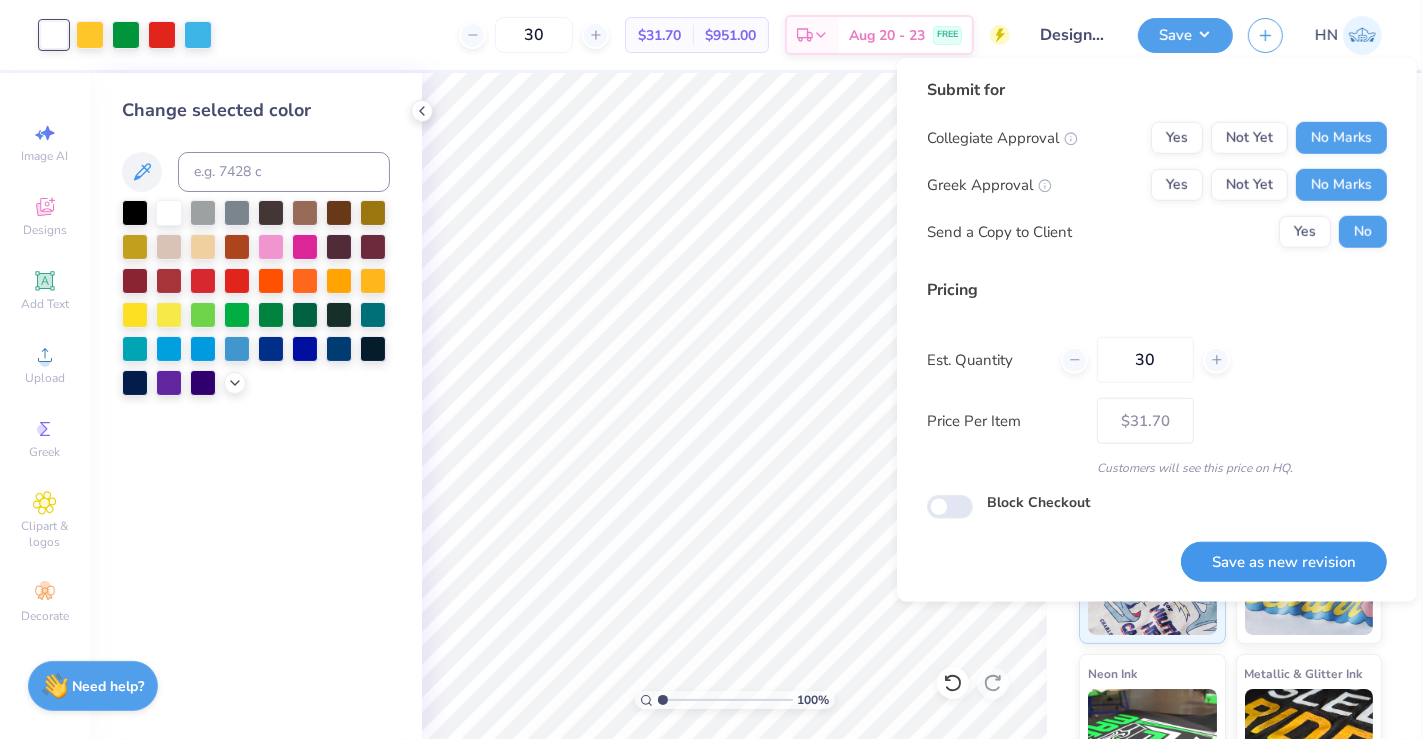 click on "Save as new revision" at bounding box center [1284, 562] 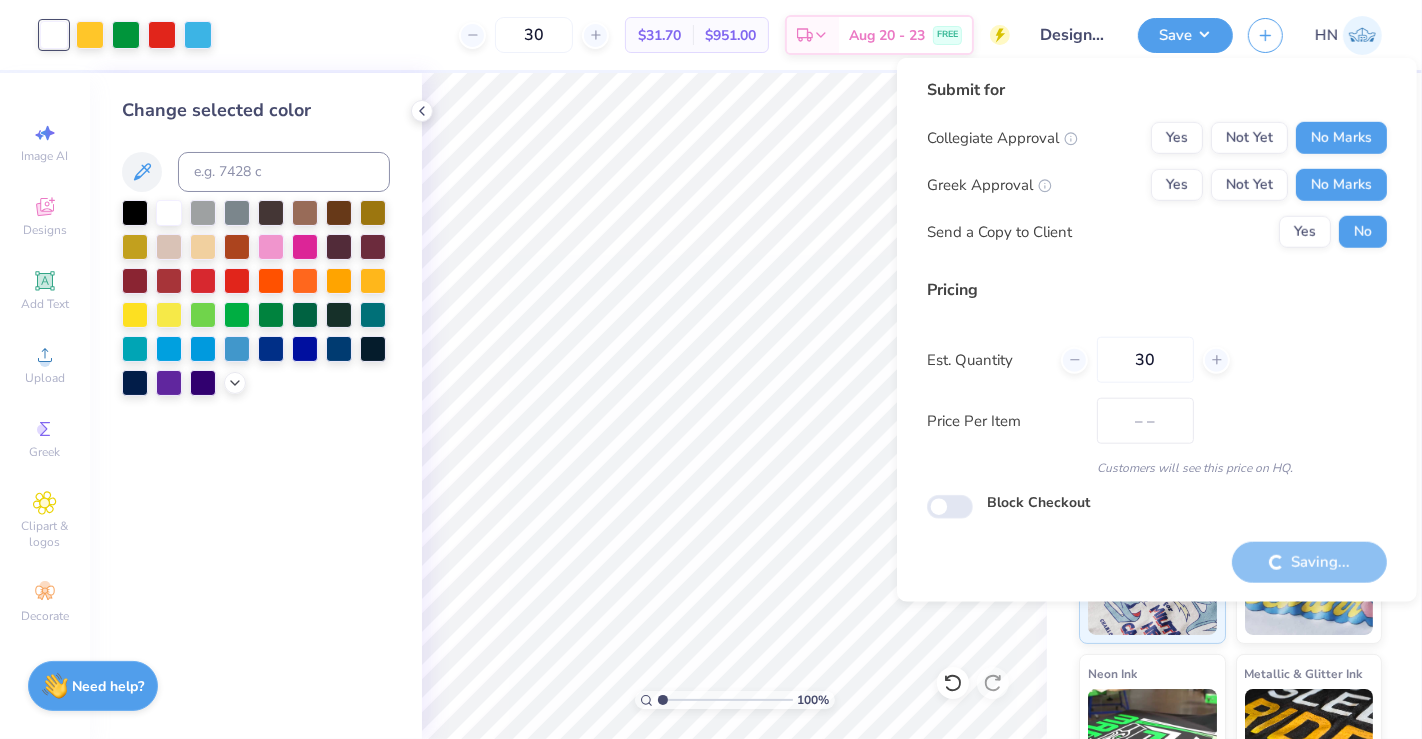 type on "$31.70" 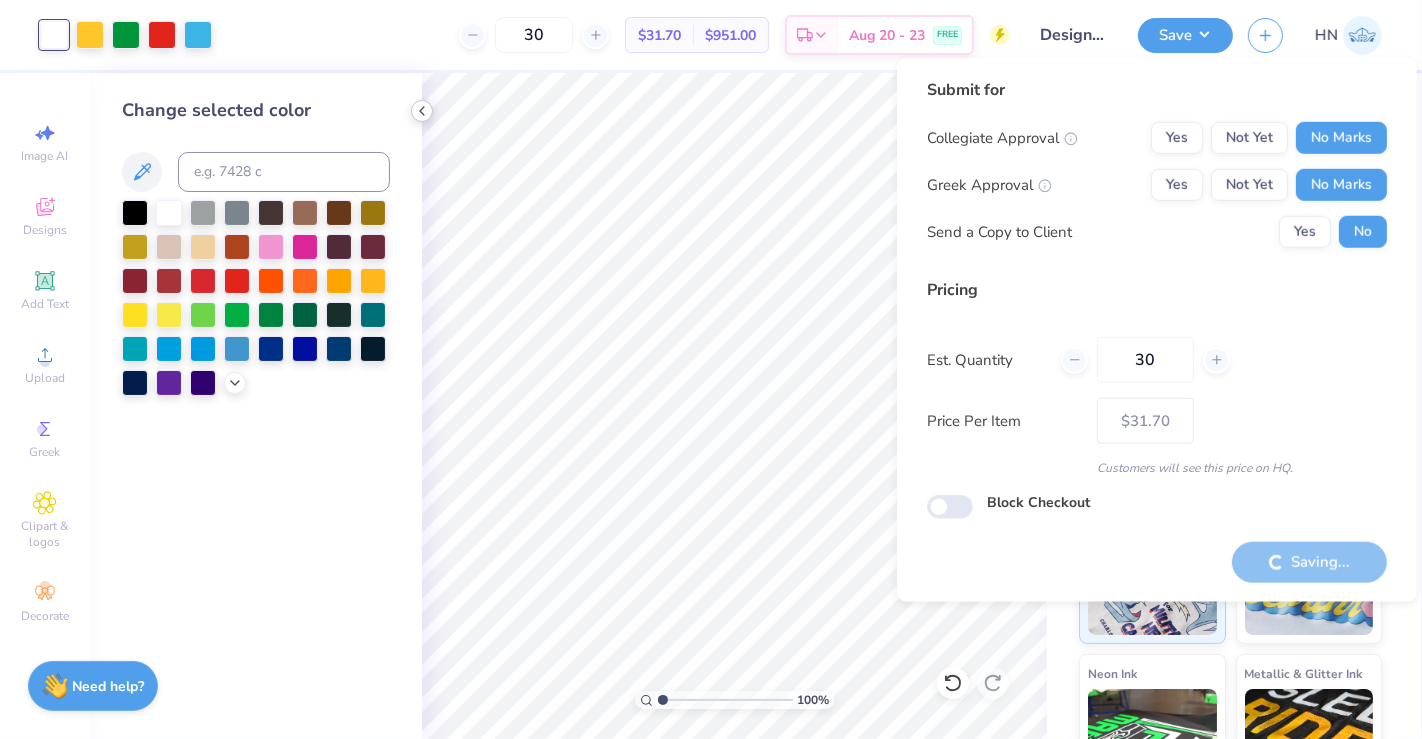 click 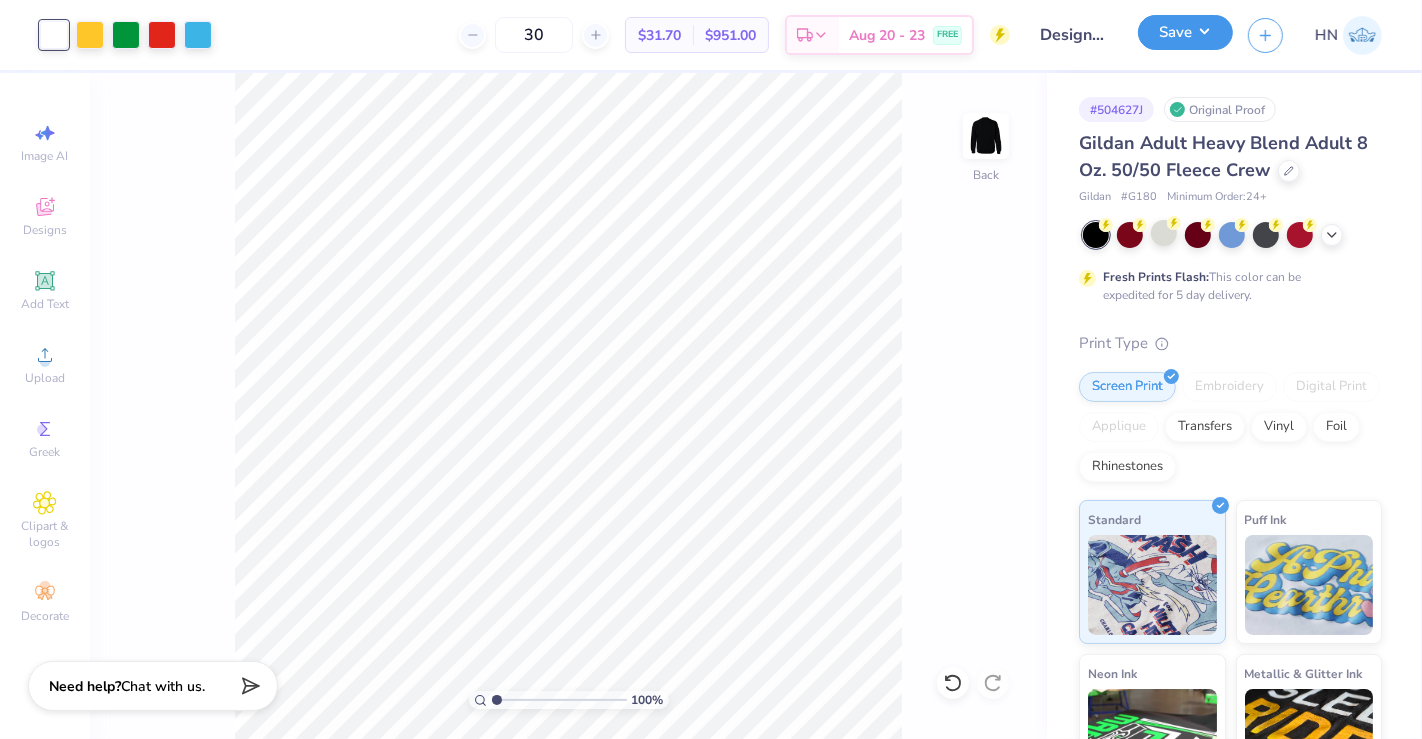 click on "Save" at bounding box center (1185, 32) 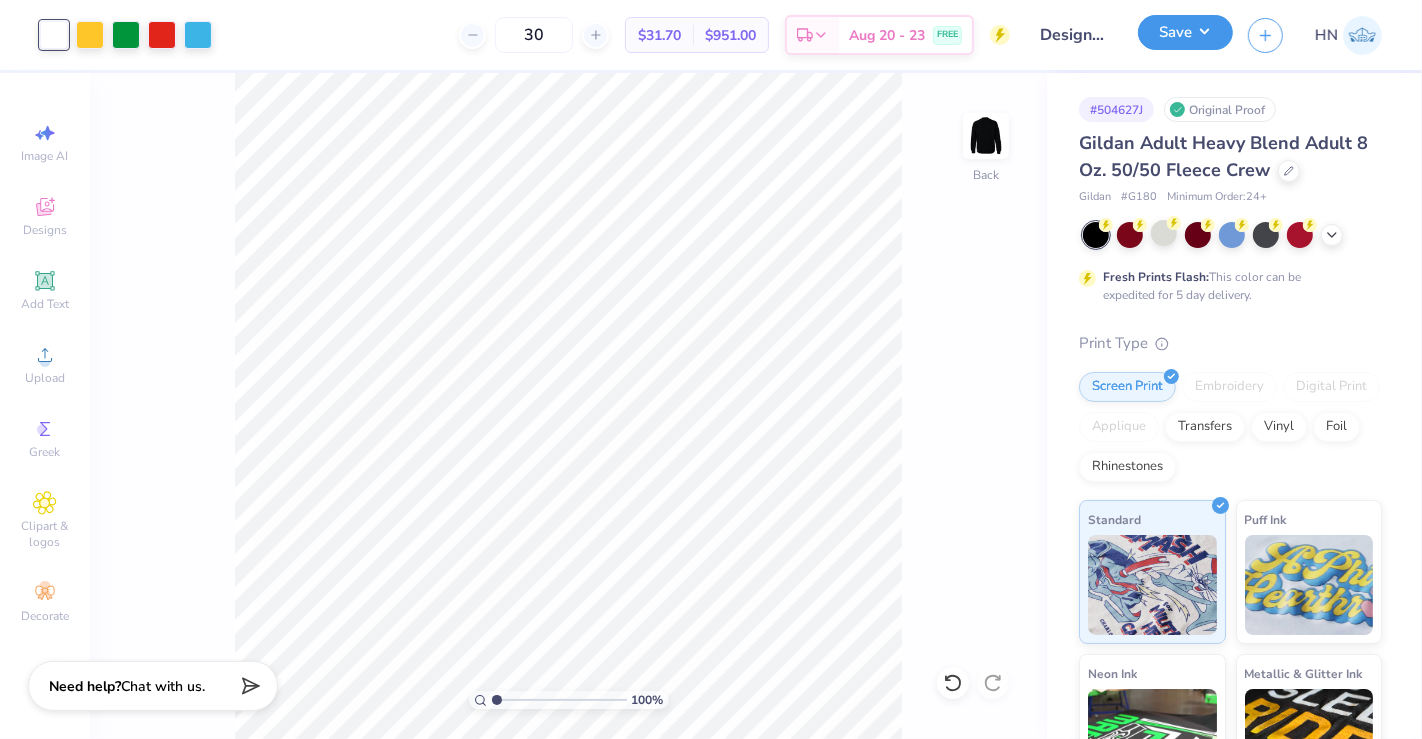 click on "Save" at bounding box center (1185, 32) 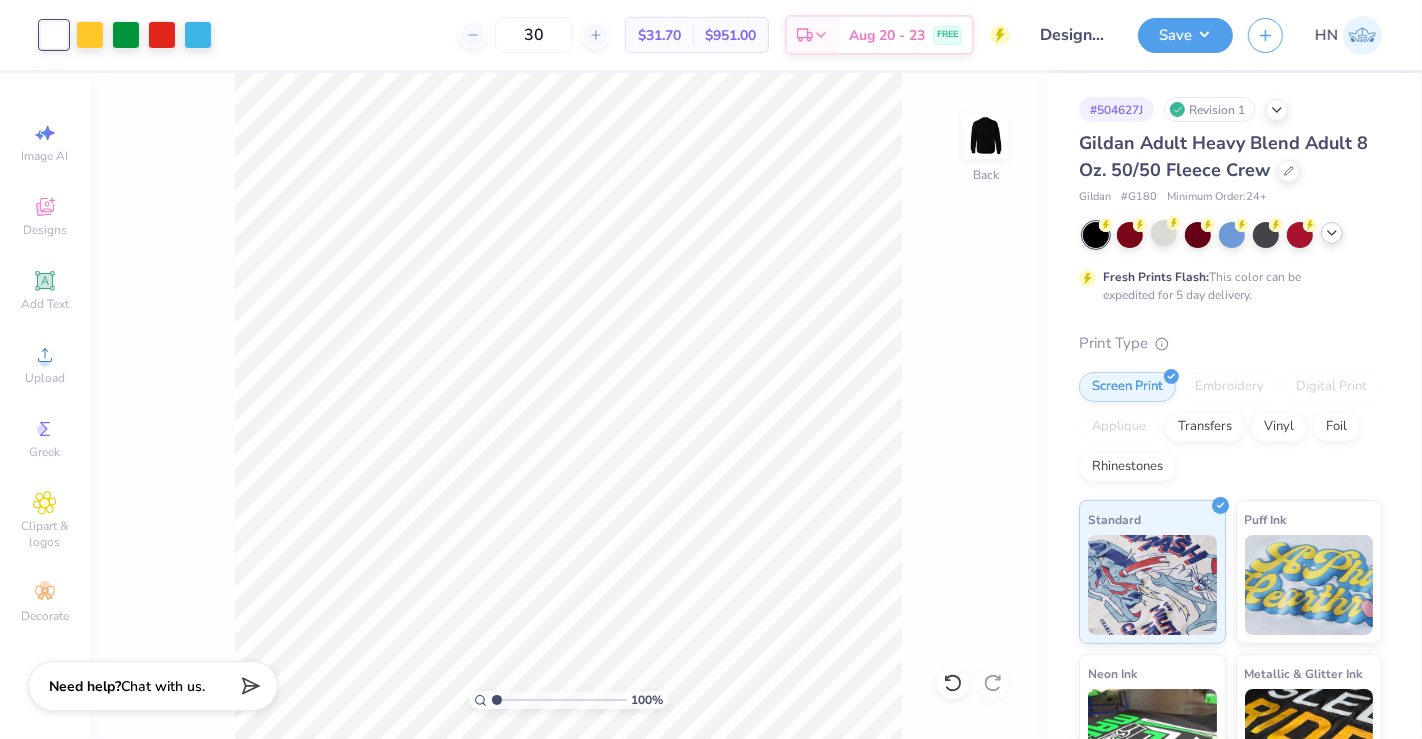 click 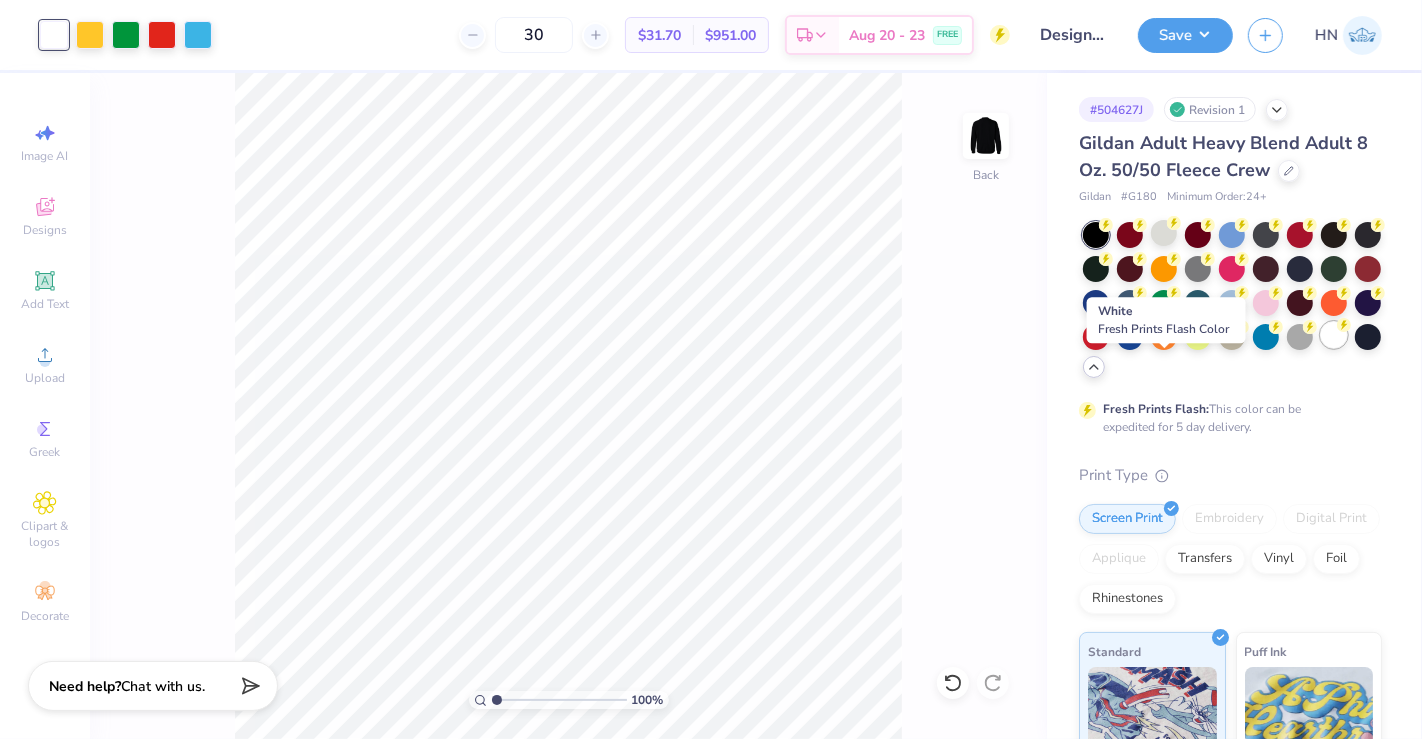 click at bounding box center [1334, 335] 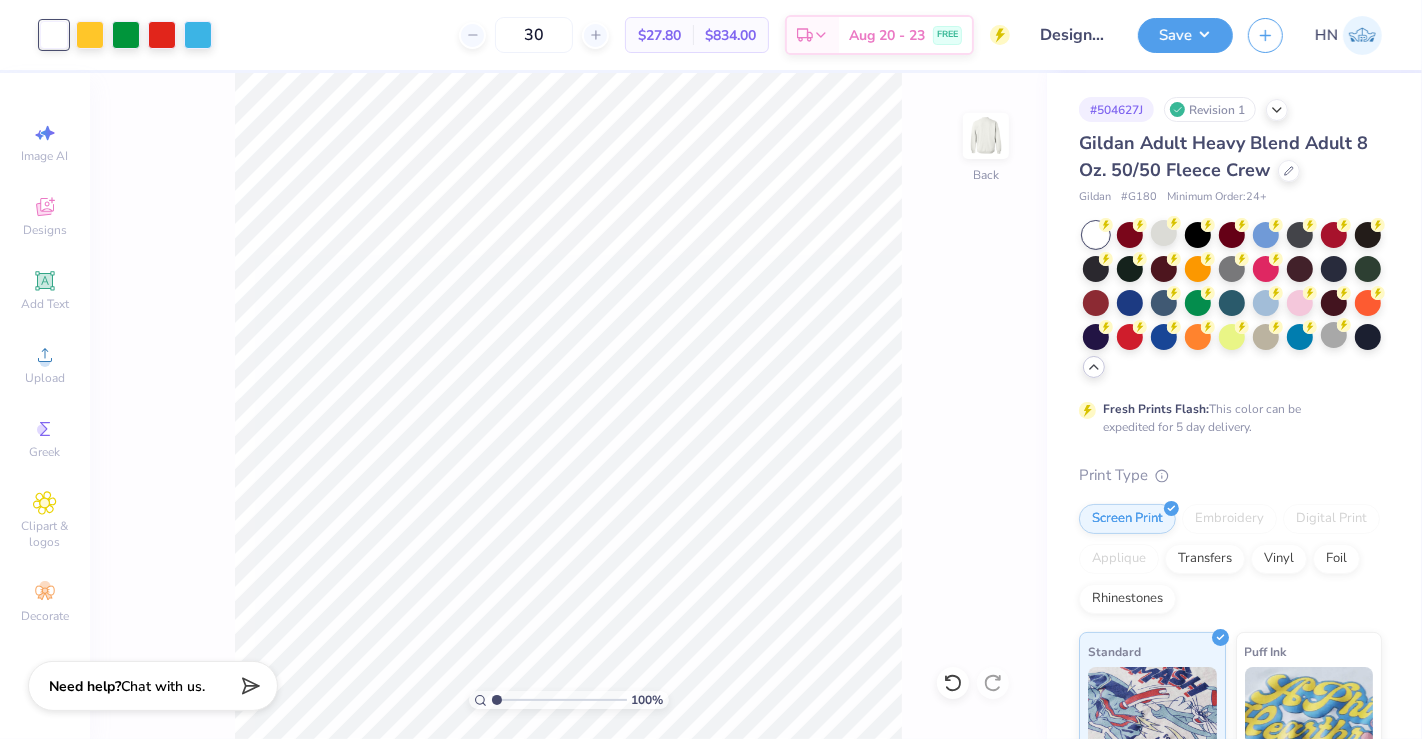 click at bounding box center [54, 35] 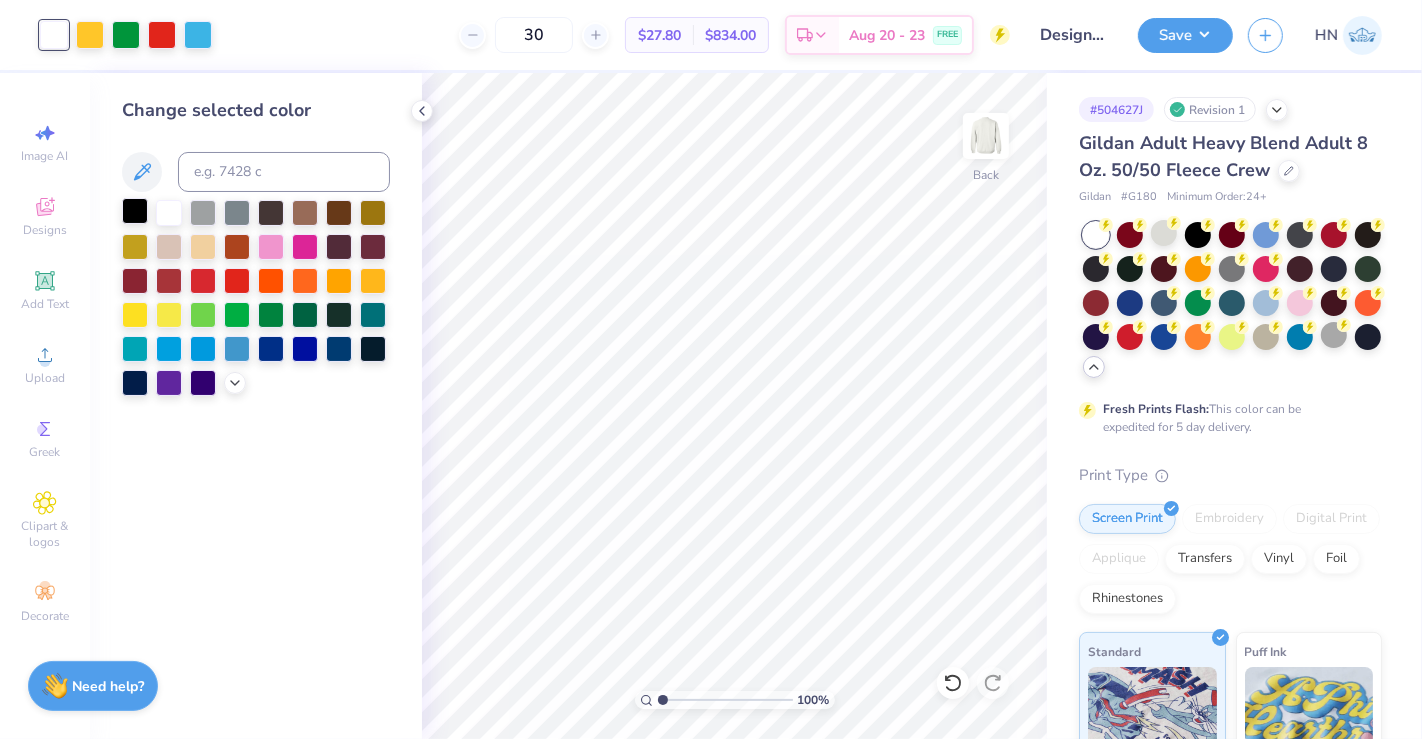 click at bounding box center [135, 211] 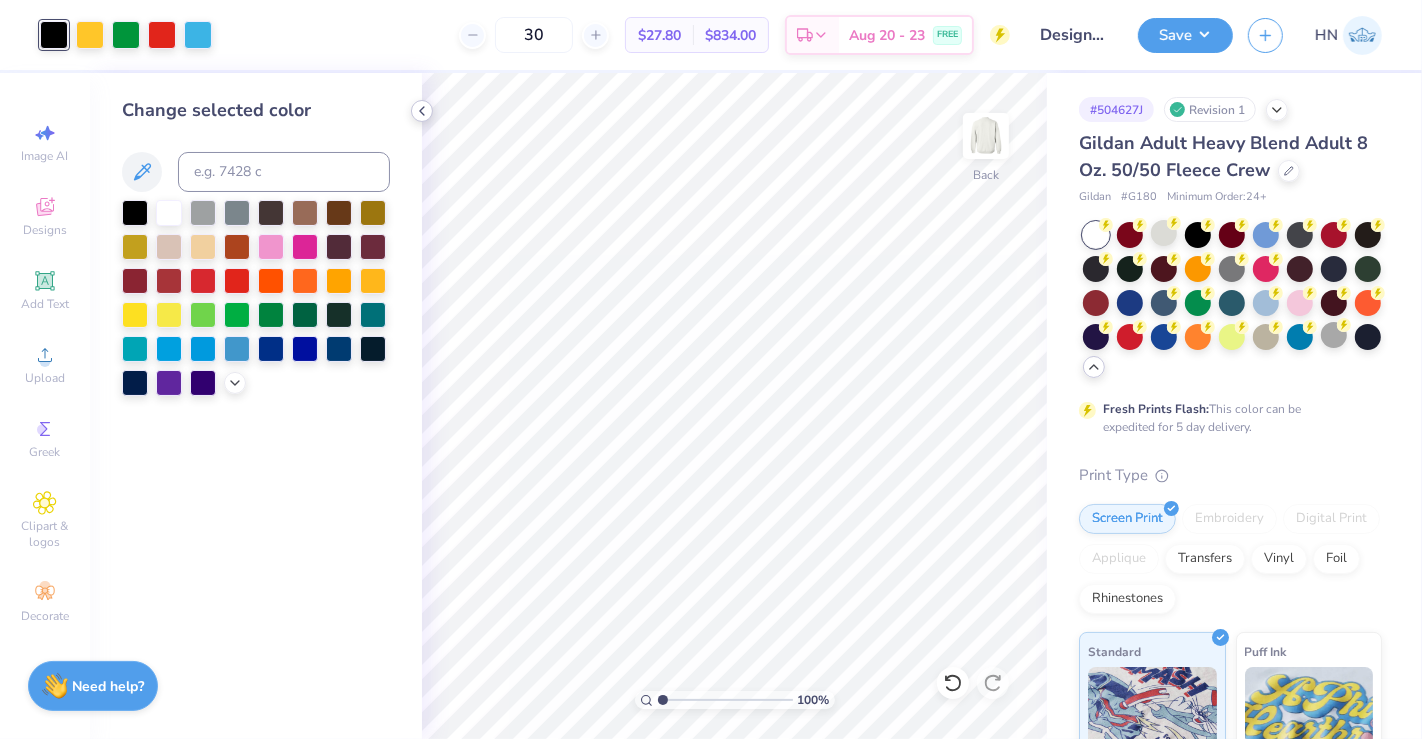 click 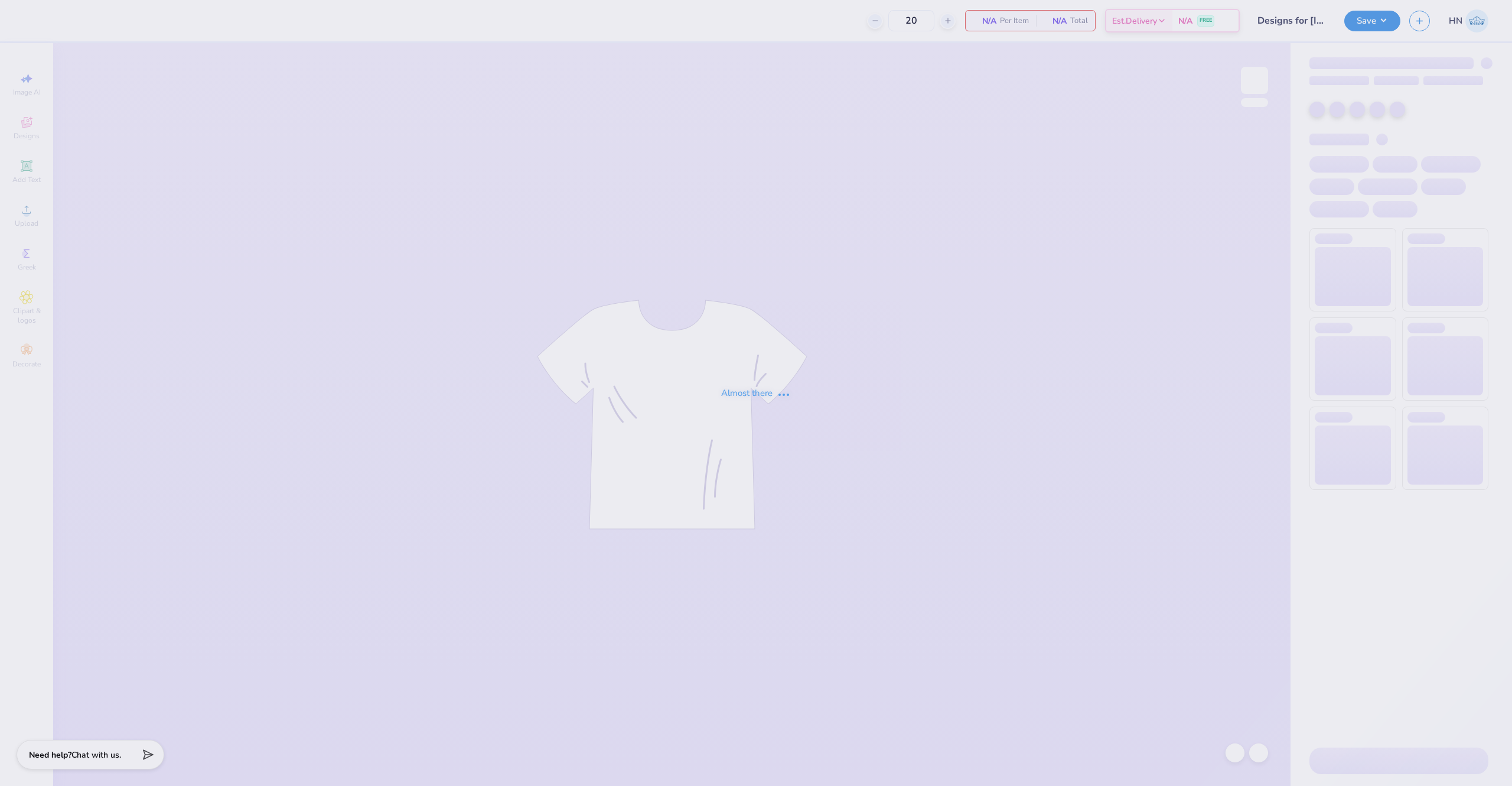 scroll, scrollTop: 0, scrollLeft: 0, axis: both 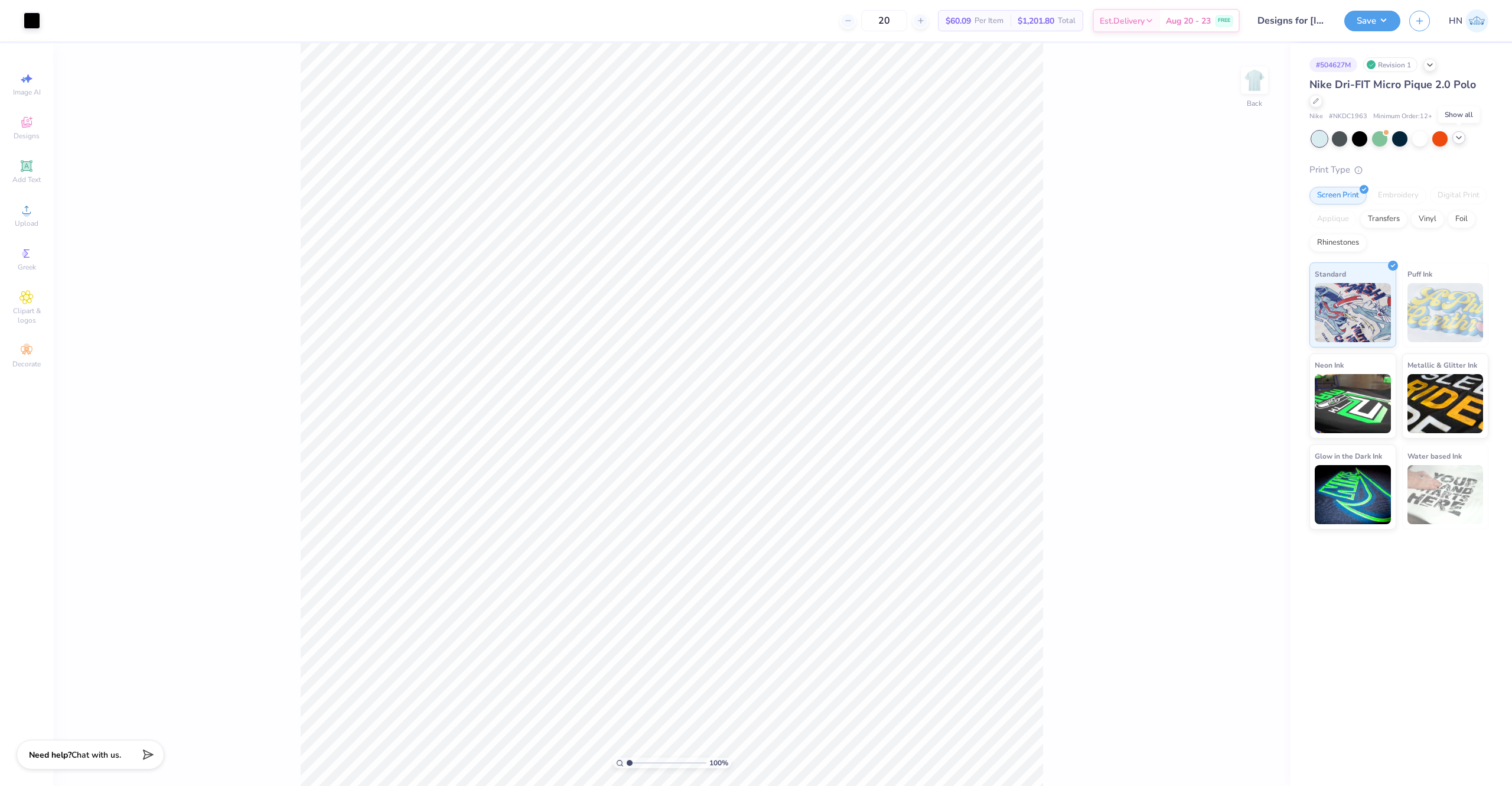 click 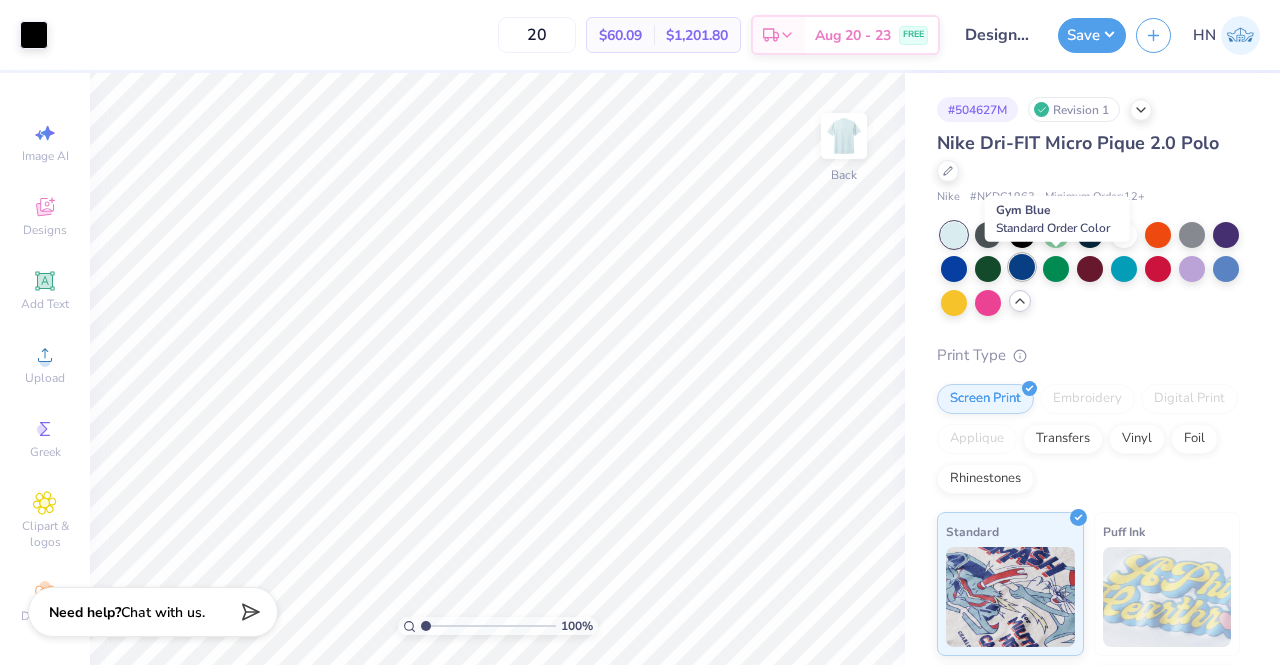 click at bounding box center [1022, 267] 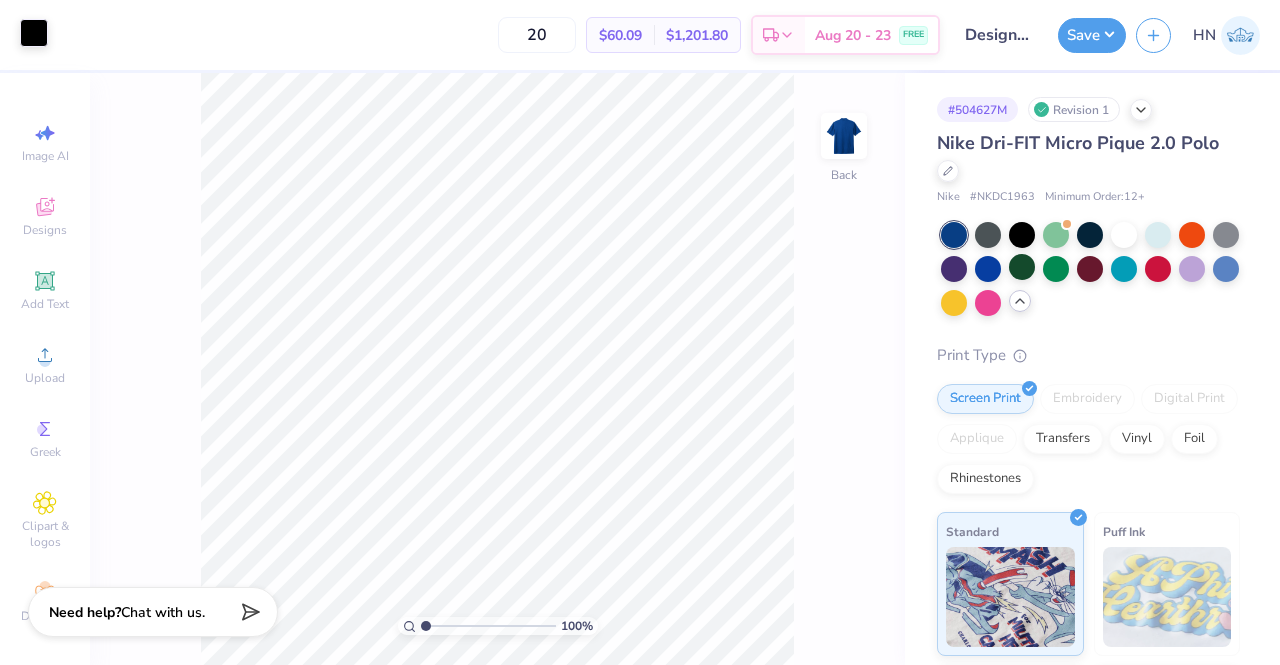click at bounding box center [34, 33] 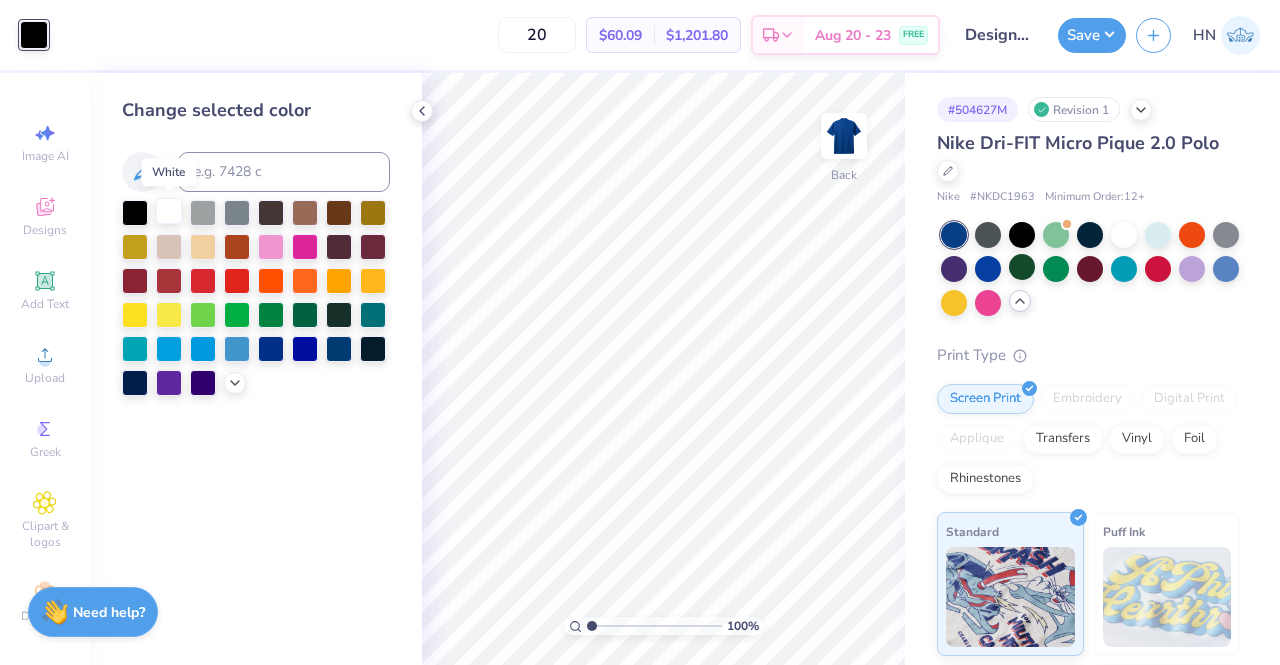 click at bounding box center [169, 211] 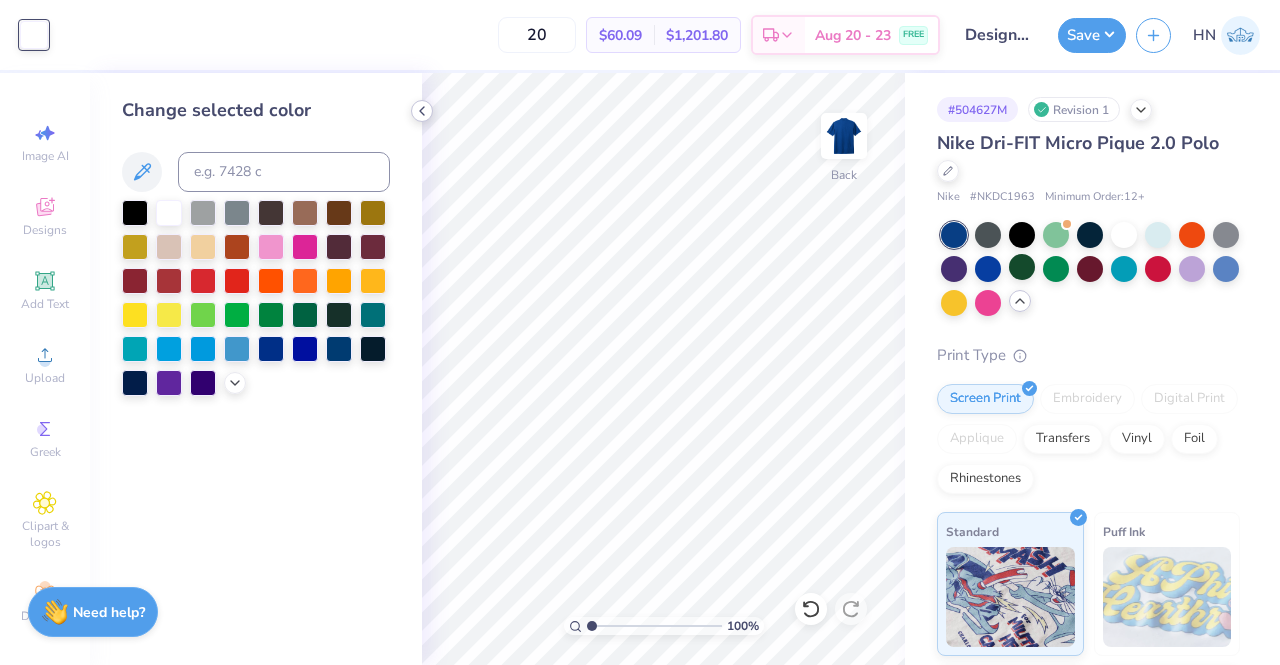 click 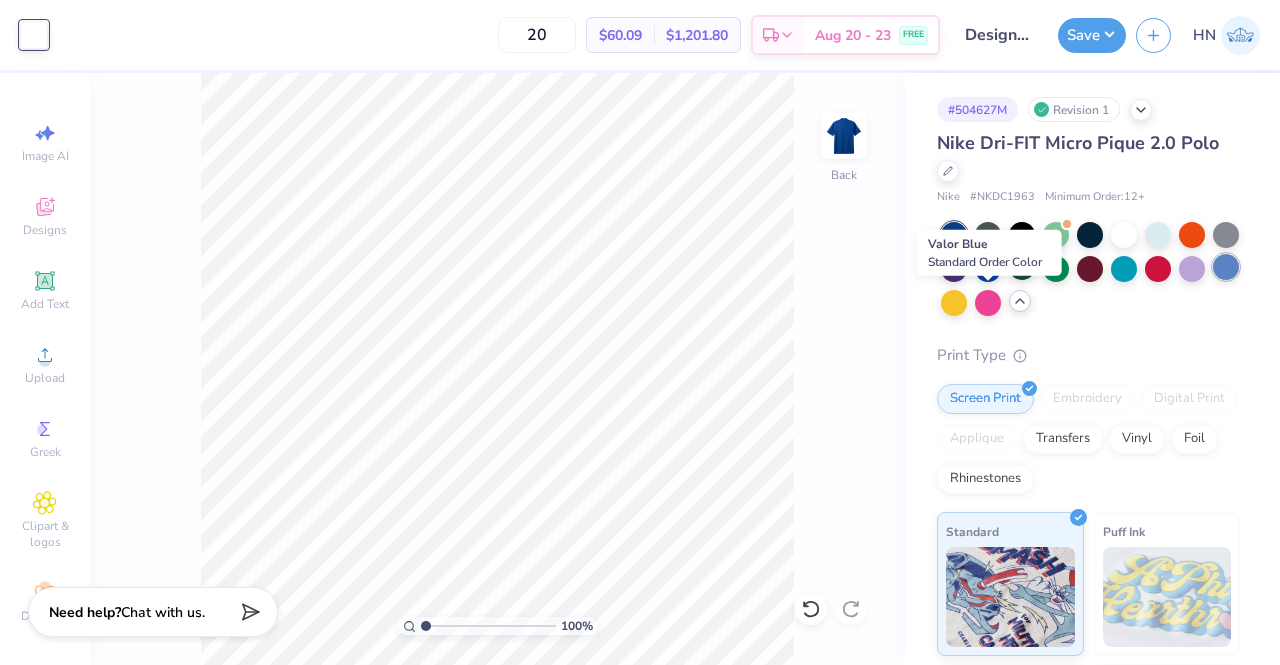 click at bounding box center [1226, 267] 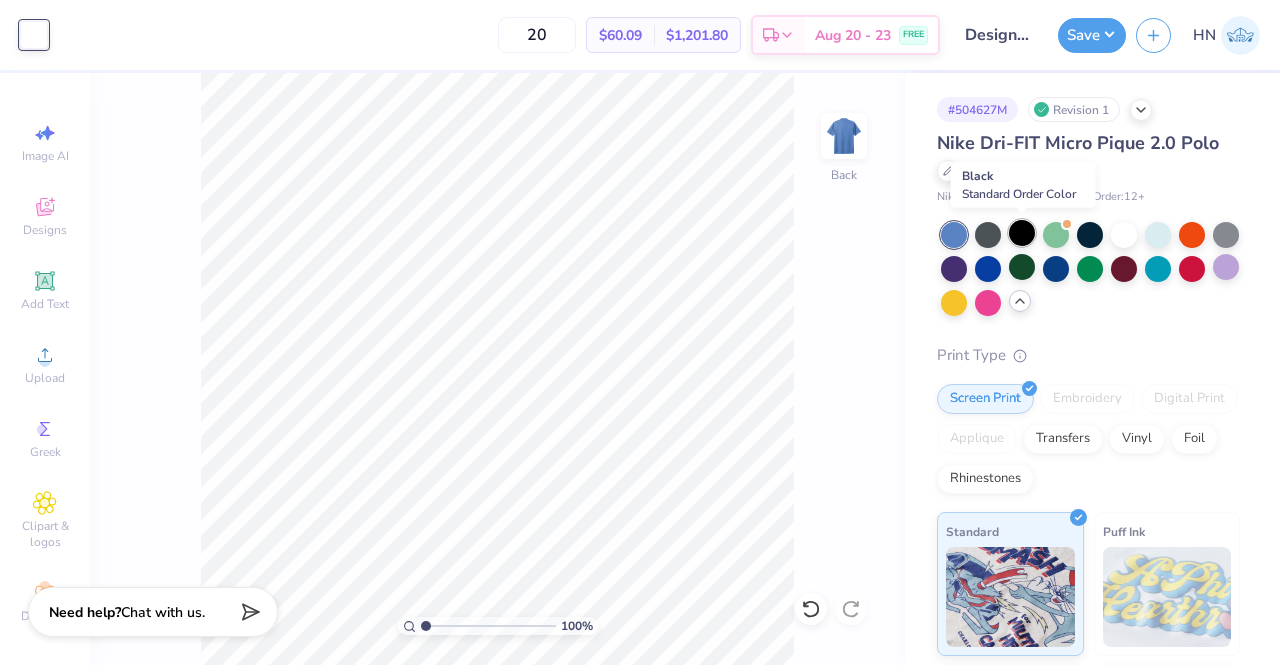 click at bounding box center [1022, 233] 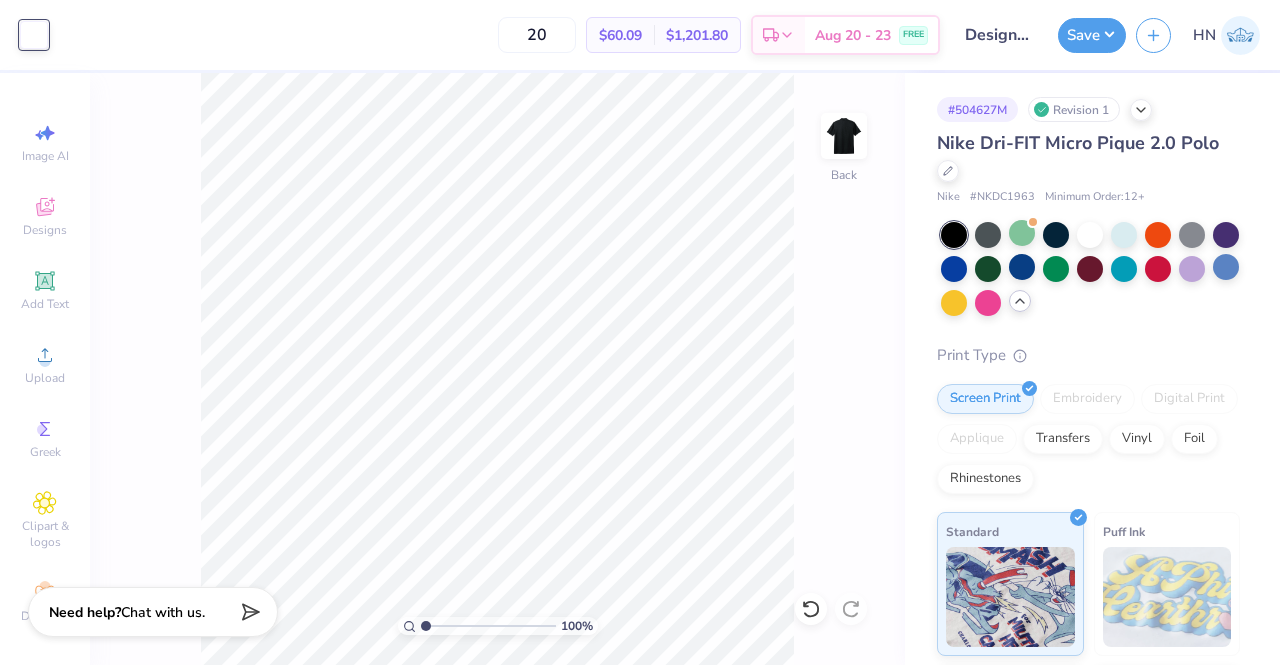 click on "Art colors" at bounding box center (24, 35) 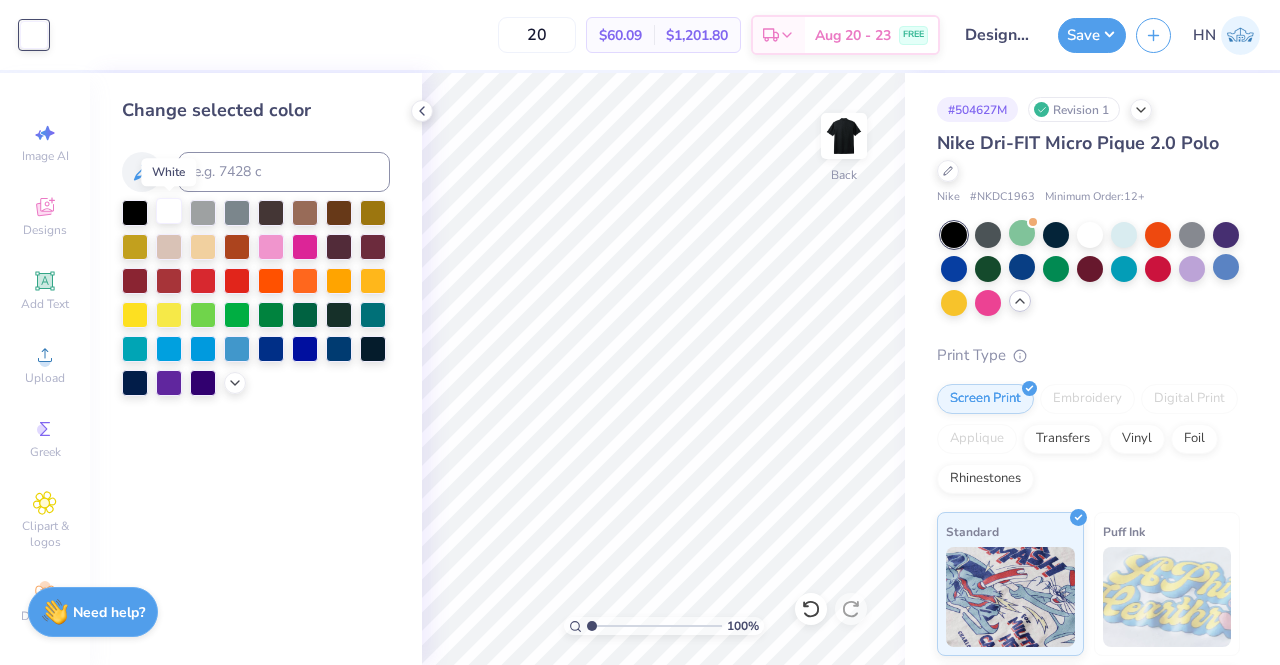 click at bounding box center (169, 211) 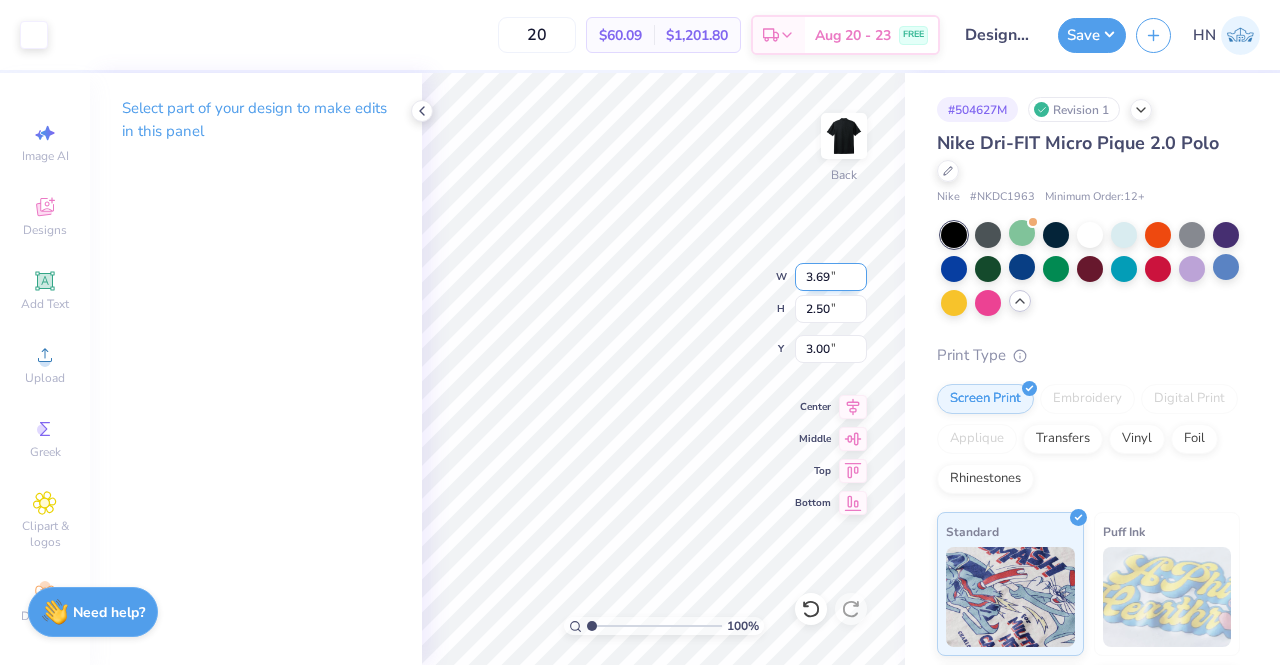 click on "100  % Back W 3.69 3.69 " H 2.50 2.50 " Y 3.00 3.00 " Center Middle Top Bottom" at bounding box center [663, 369] 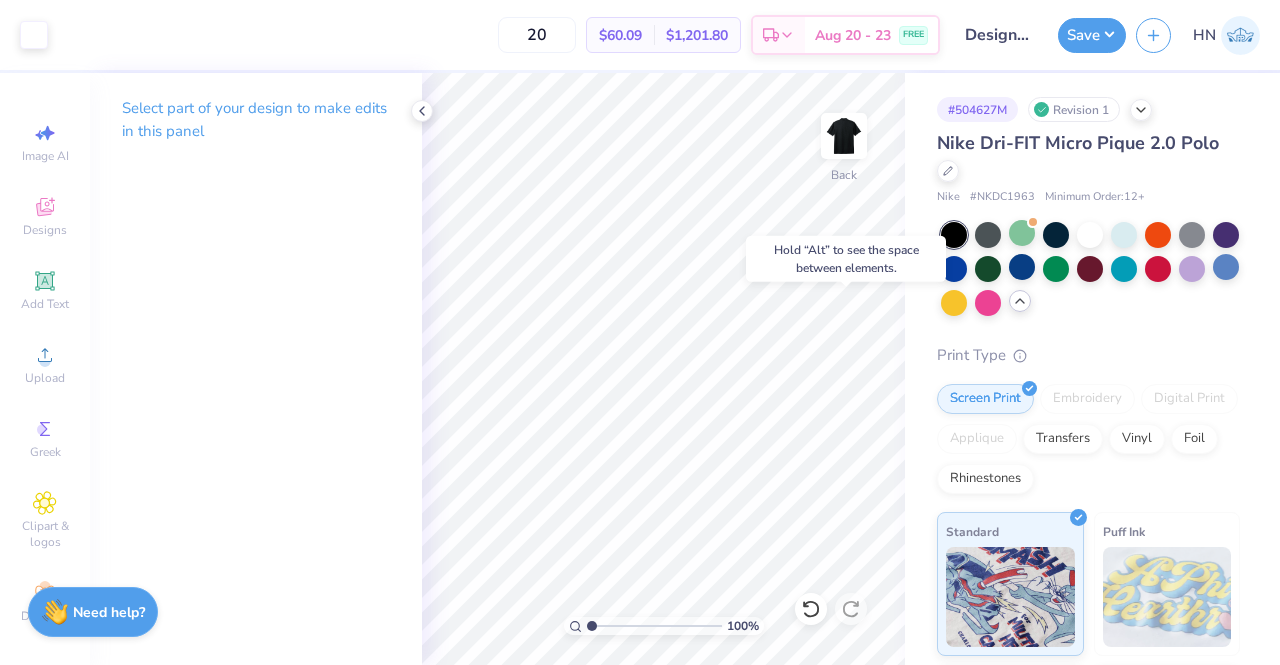 click on "# 504627M Revision 1 Nike Dri-FIT Micro Pique 2.0 Polo Nike # NKDC1963 Minimum Order:  12 +   Print Type Screen Print Embroidery Digital Print Applique Transfers Vinyl Foil Rhinestones Standard Puff Ink Neon Ink Metallic & Glitter Ink Glow in the Dark Ink Water based Ink" at bounding box center (1092, 518) 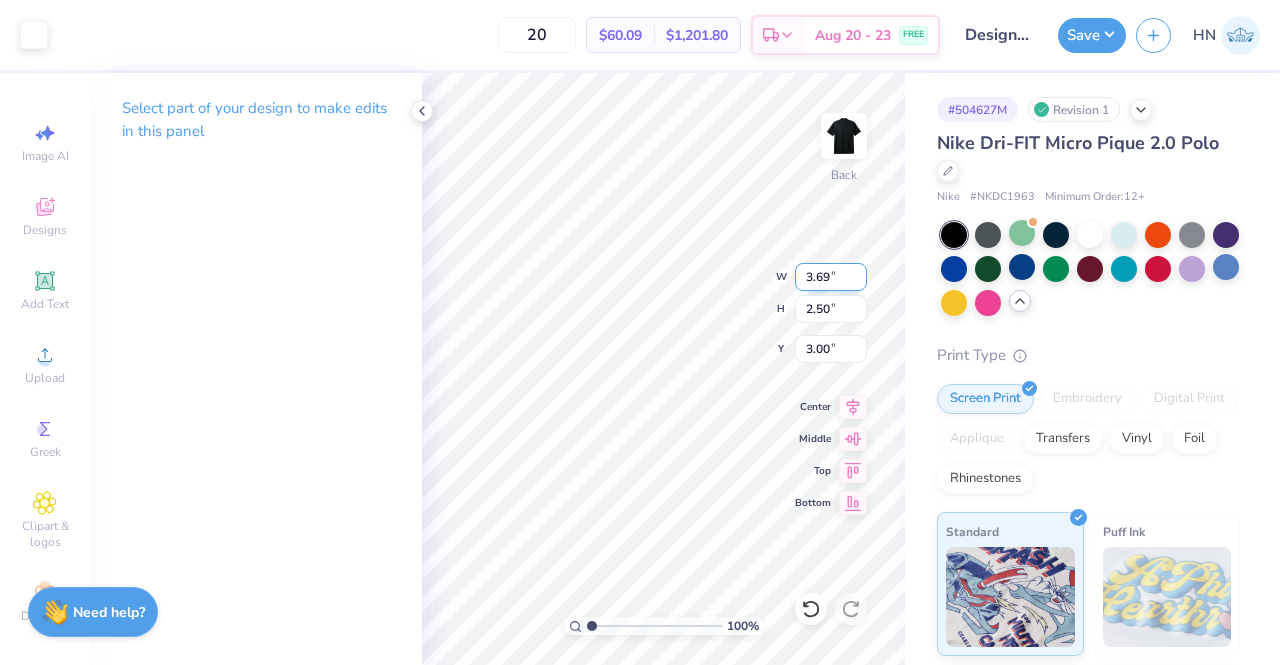 drag, startPoint x: 831, startPoint y: 270, endPoint x: 804, endPoint y: 269, distance: 27.018513 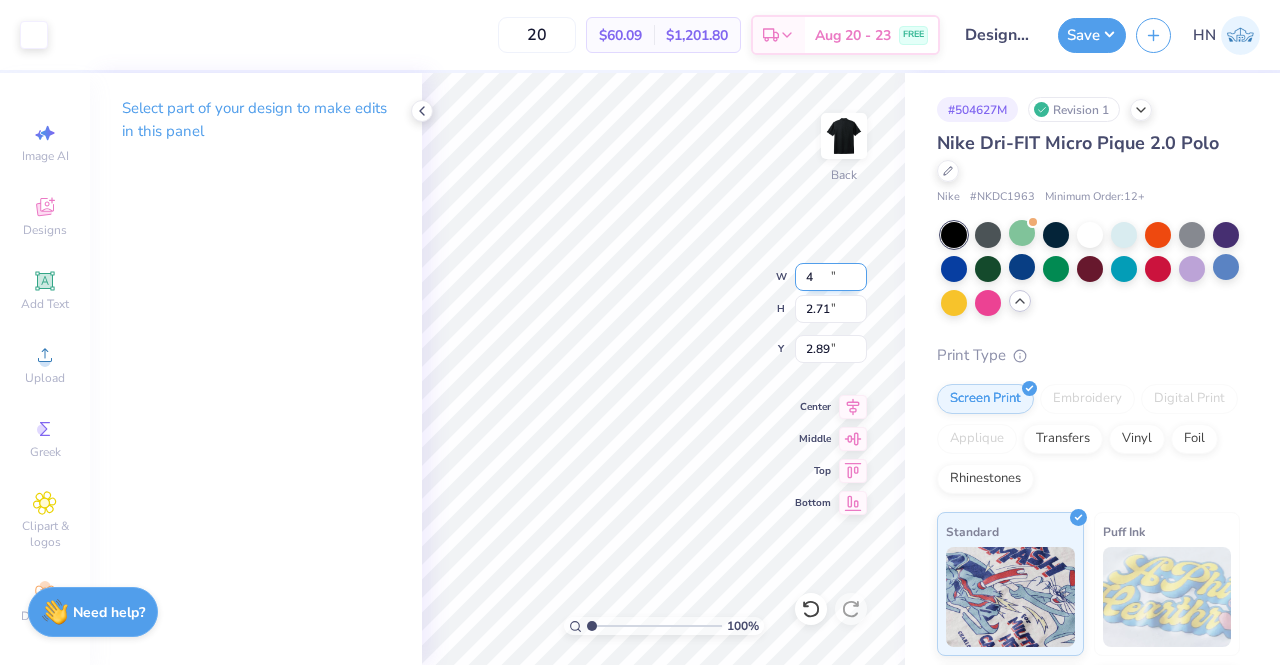 type on "4.00" 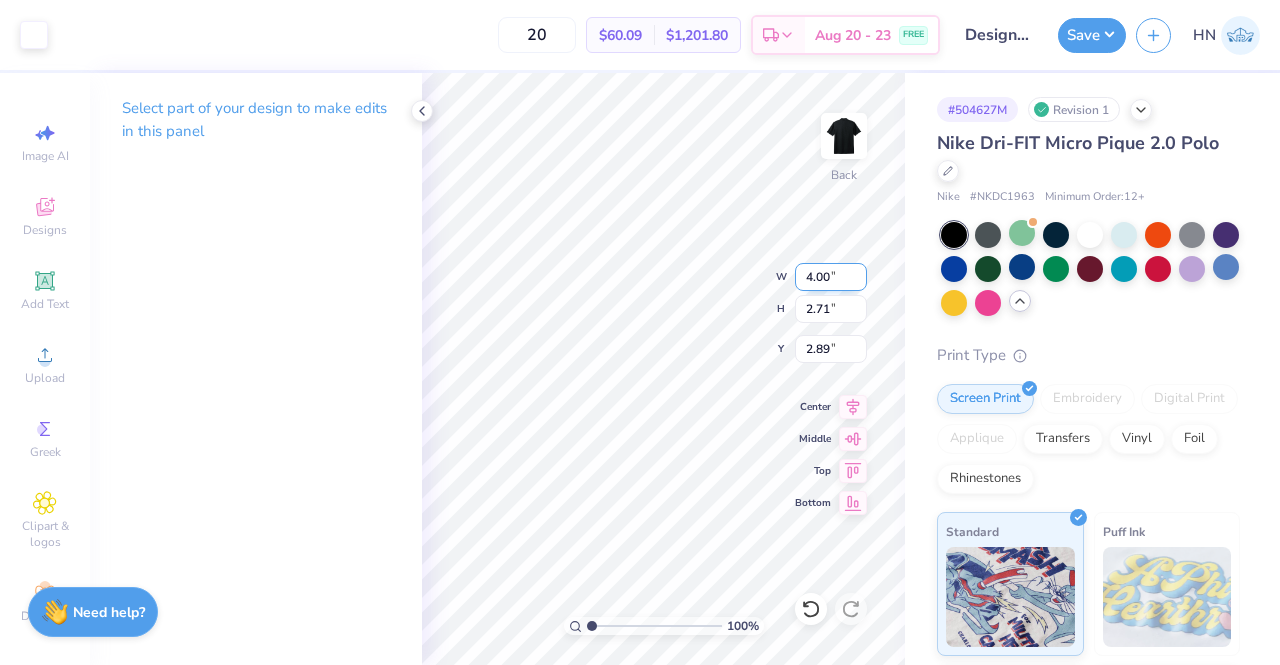 type on "2.71" 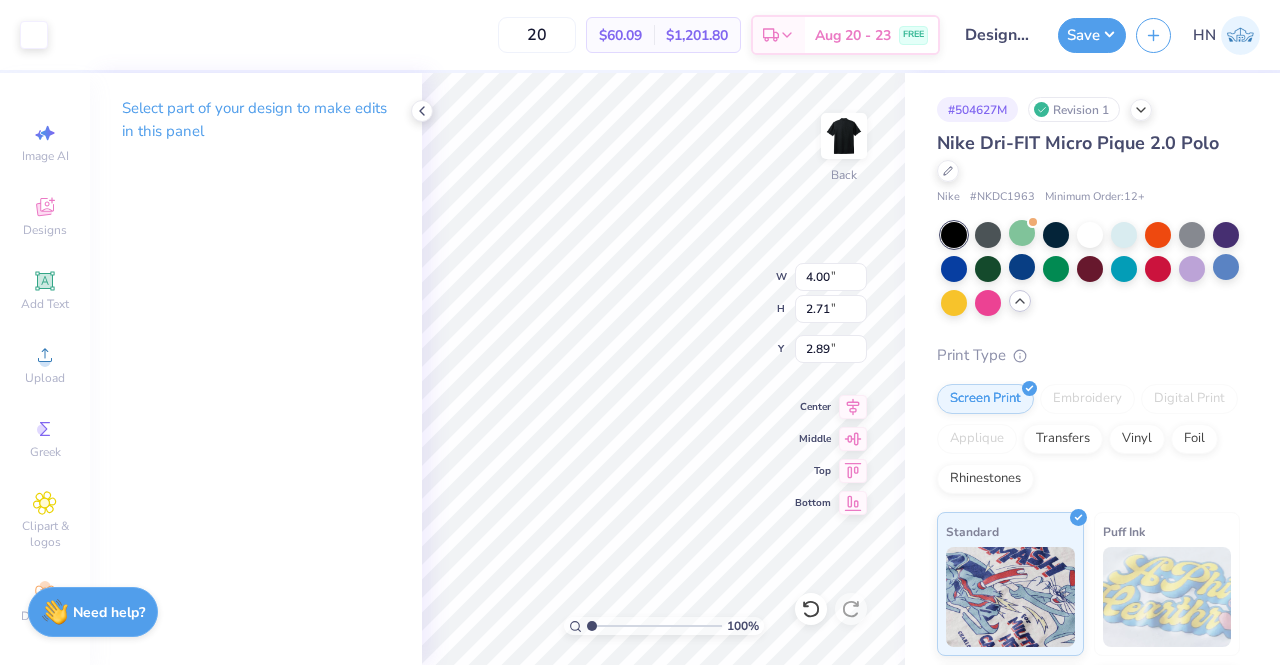 type on "3.52" 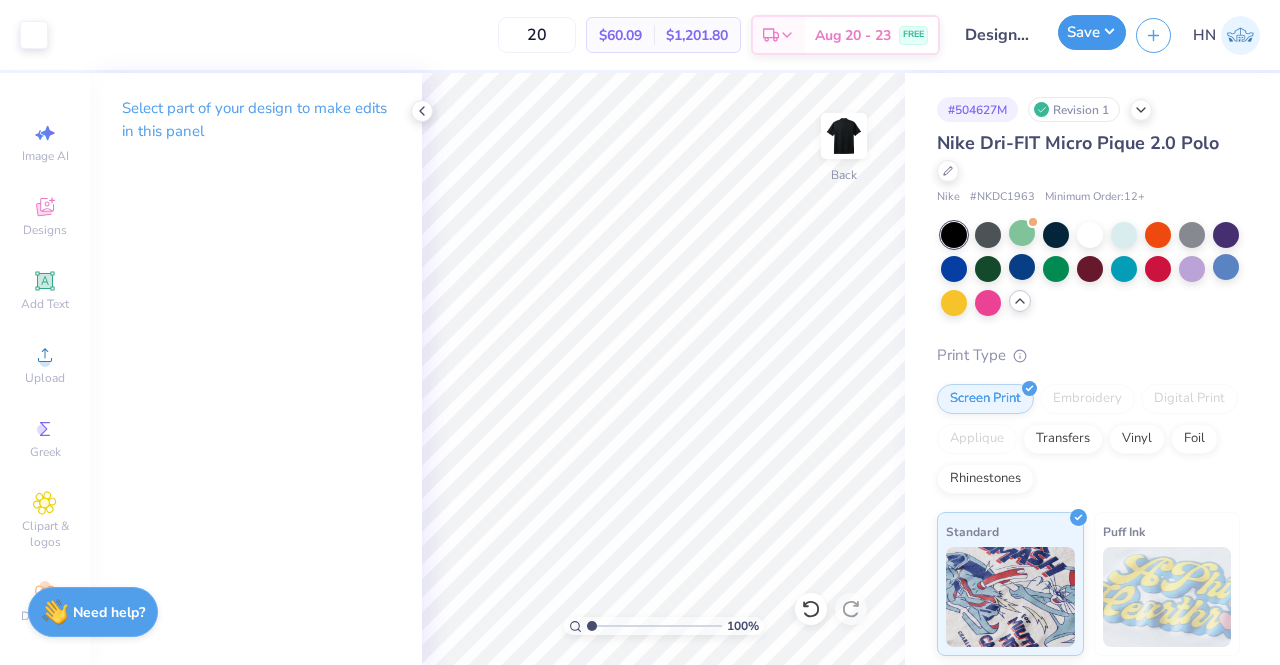 click on "Save" at bounding box center (1092, 32) 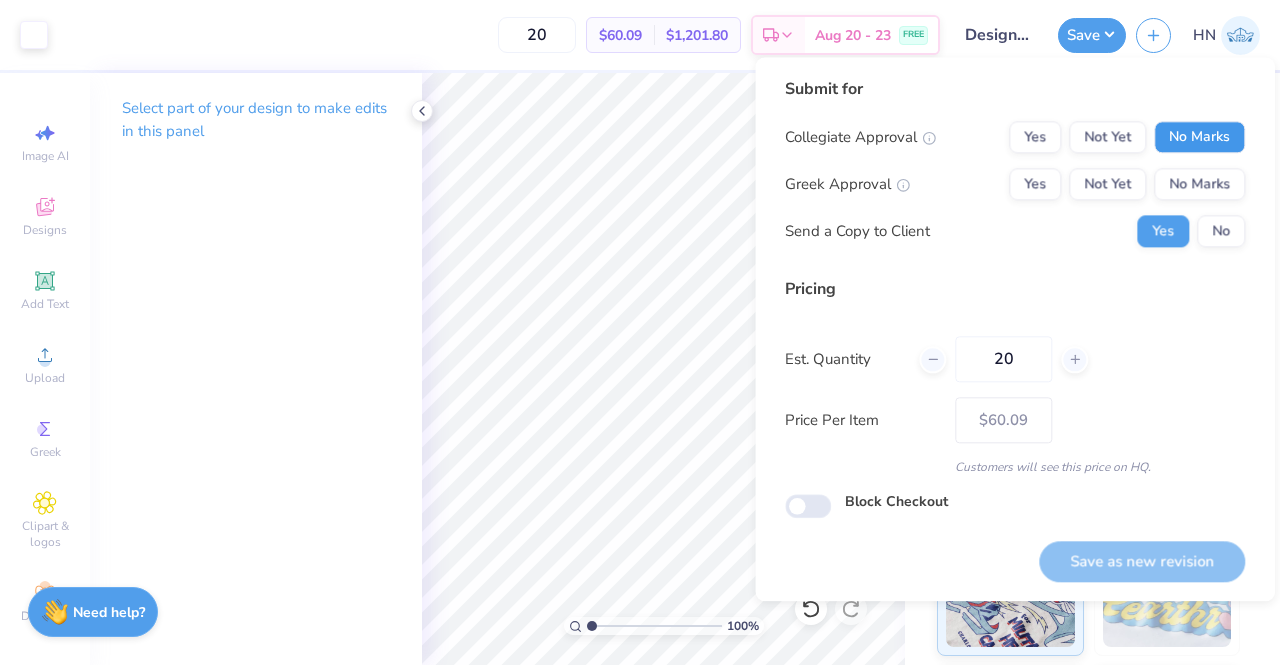 drag, startPoint x: 1184, startPoint y: 126, endPoint x: 1174, endPoint y: 155, distance: 30.675724 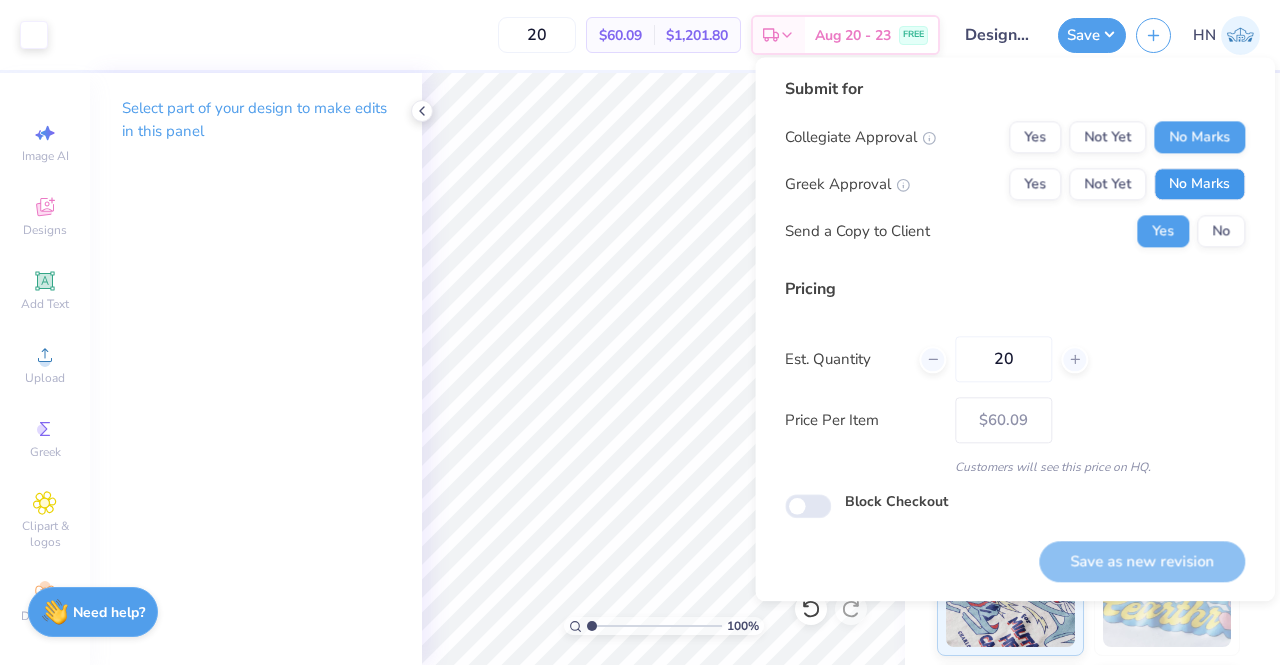click on "No Marks" at bounding box center (1199, 184) 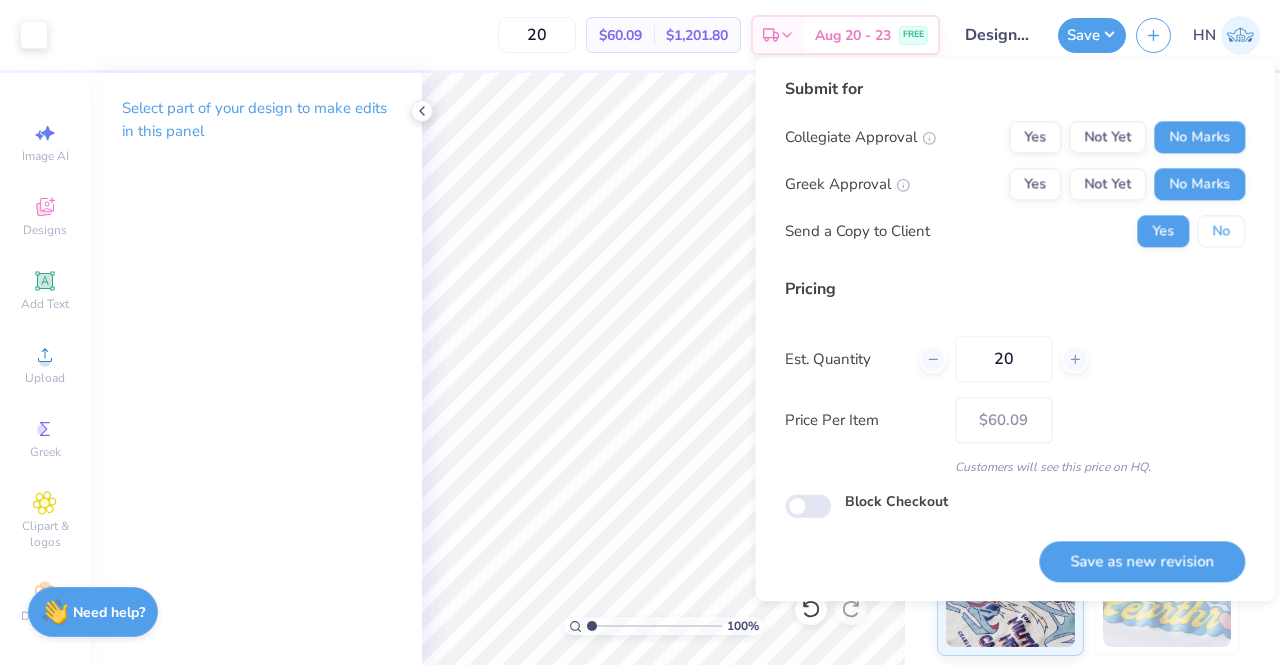 click on "No" at bounding box center [1221, 231] 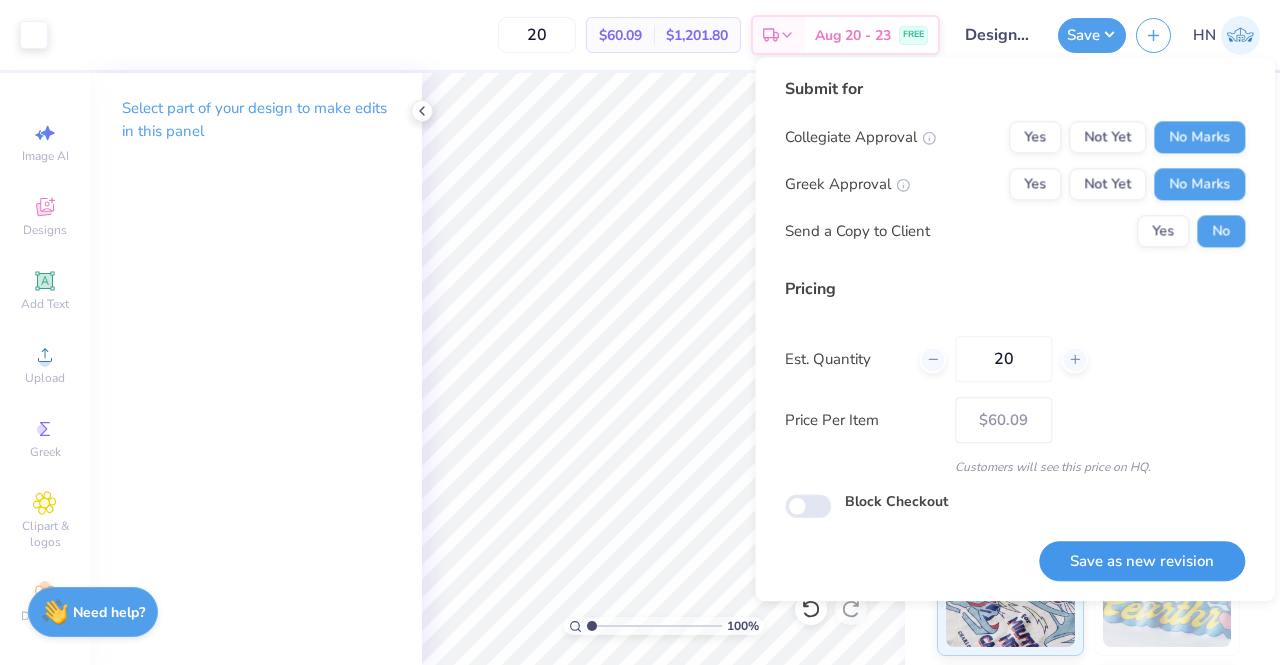 click on "Save as new revision" at bounding box center (1142, 561) 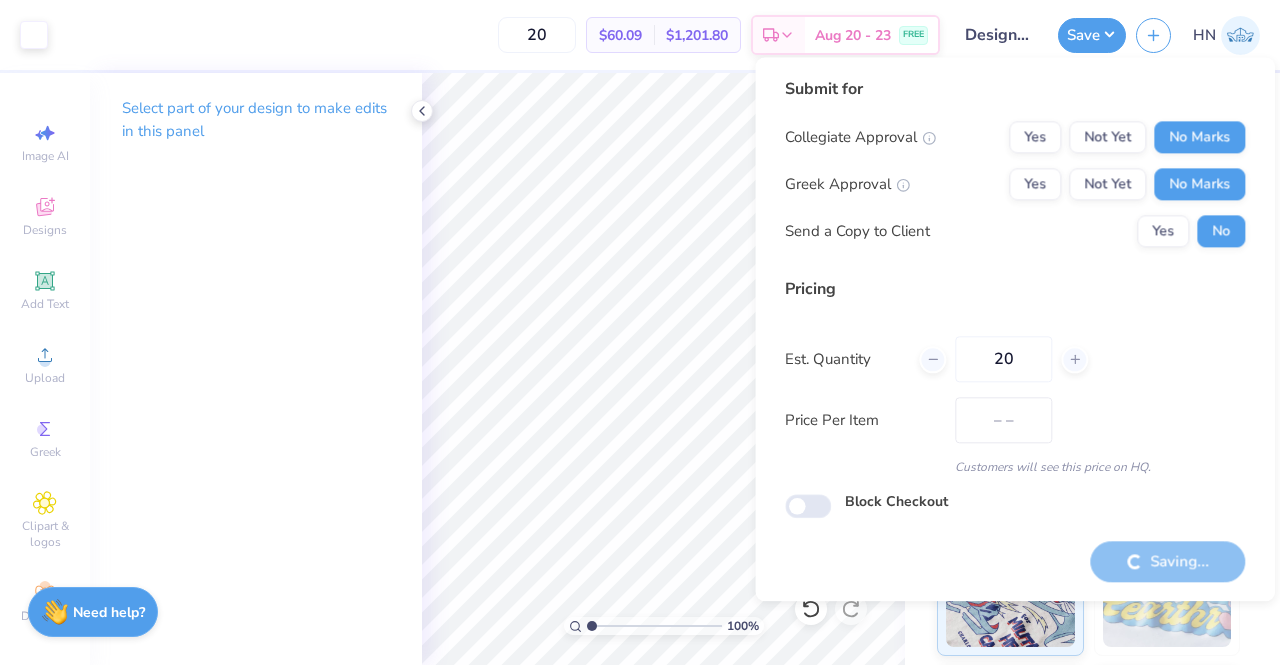 type on "$60.09" 